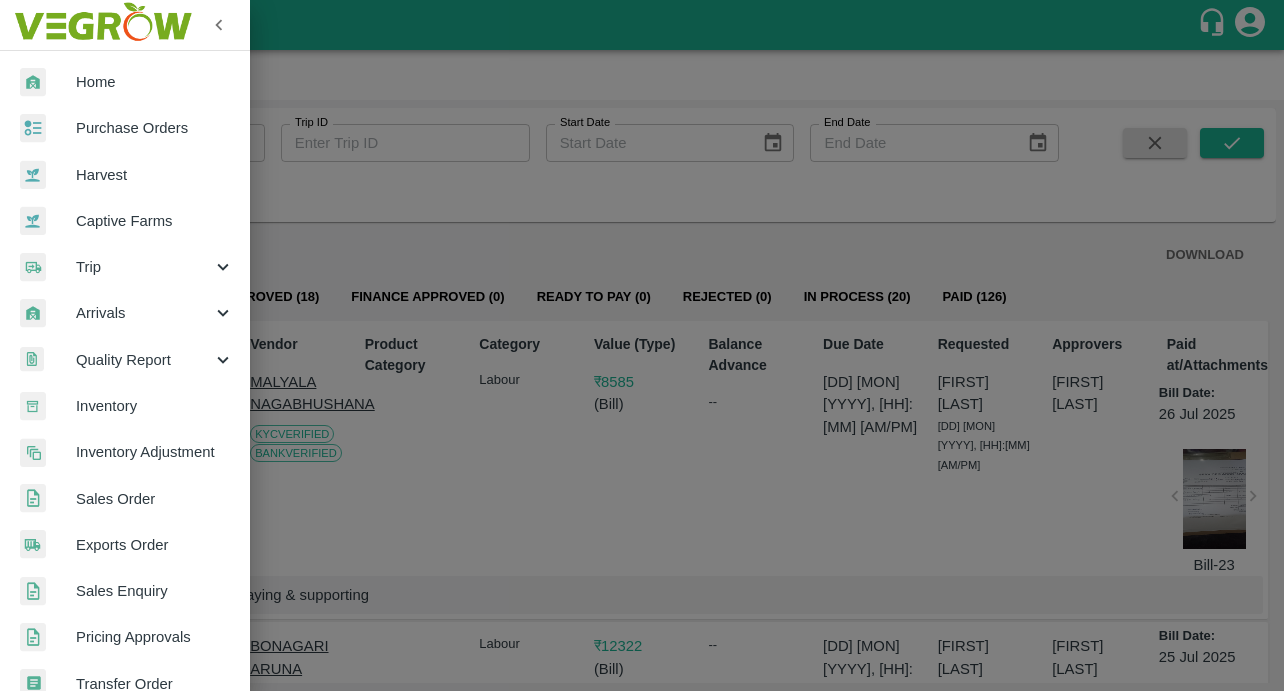 scroll, scrollTop: 0, scrollLeft: 0, axis: both 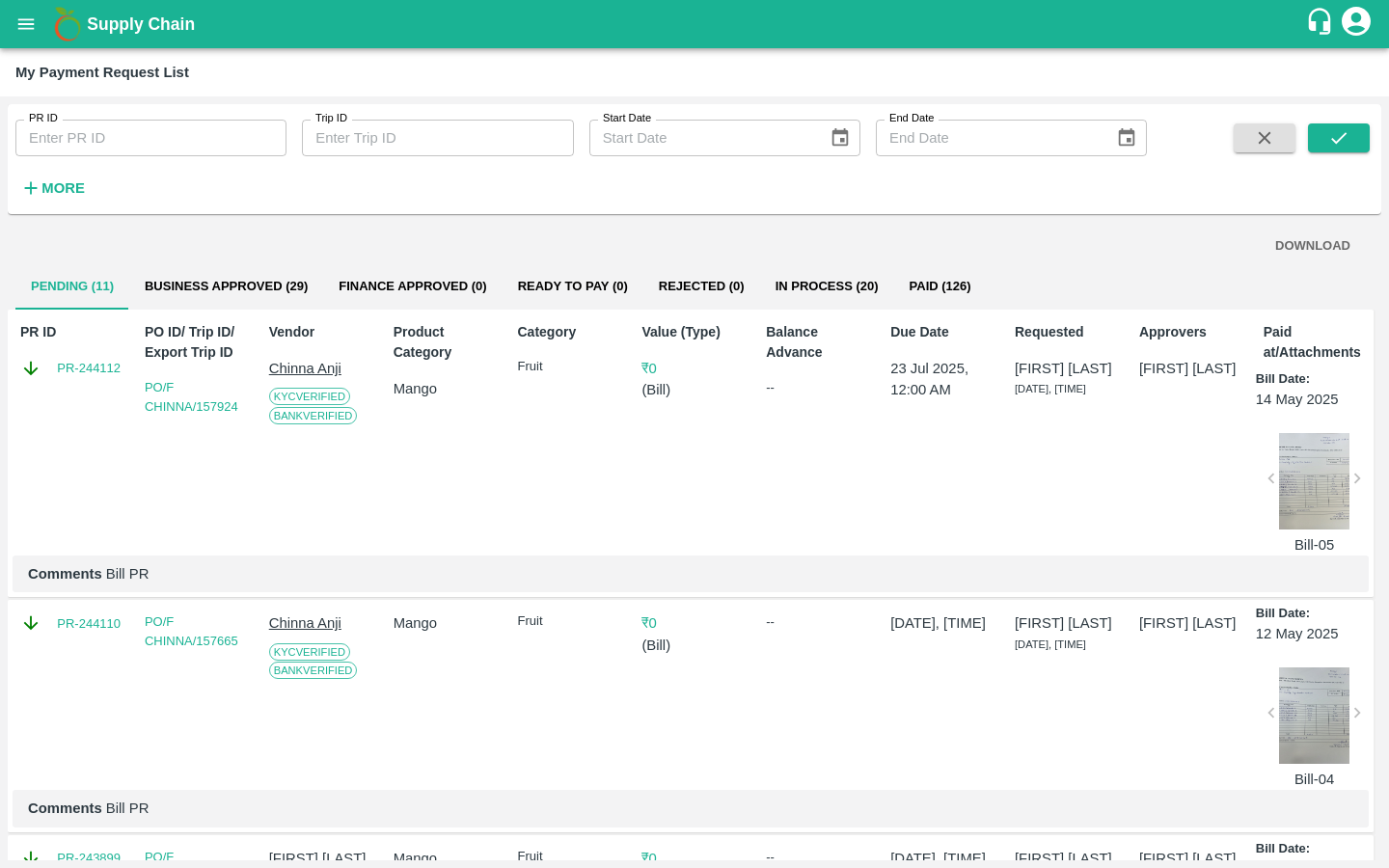 click on "Business Approved (29)" at bounding box center [226, 286] 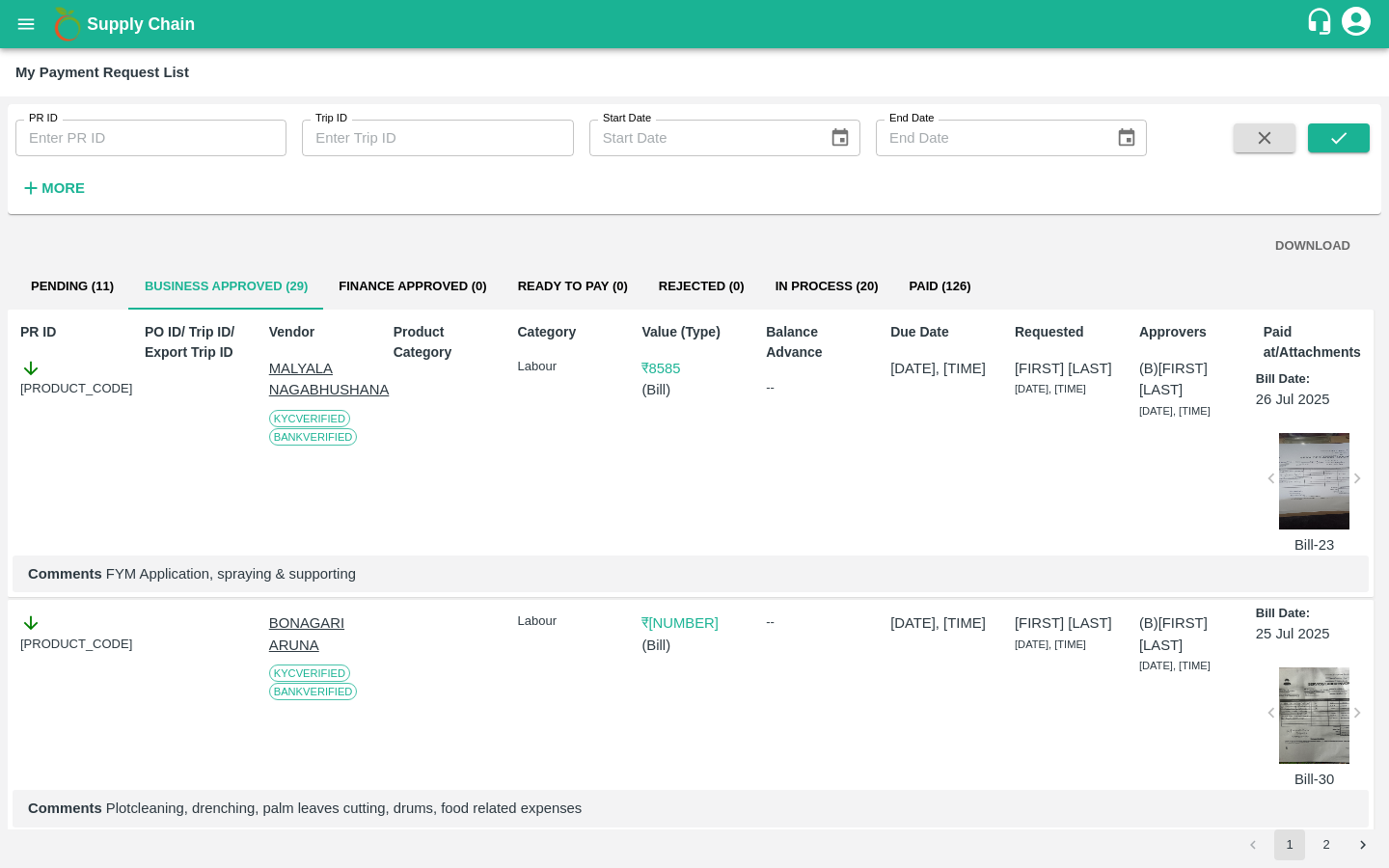 click on "Pending (11)" at bounding box center [72, 286] 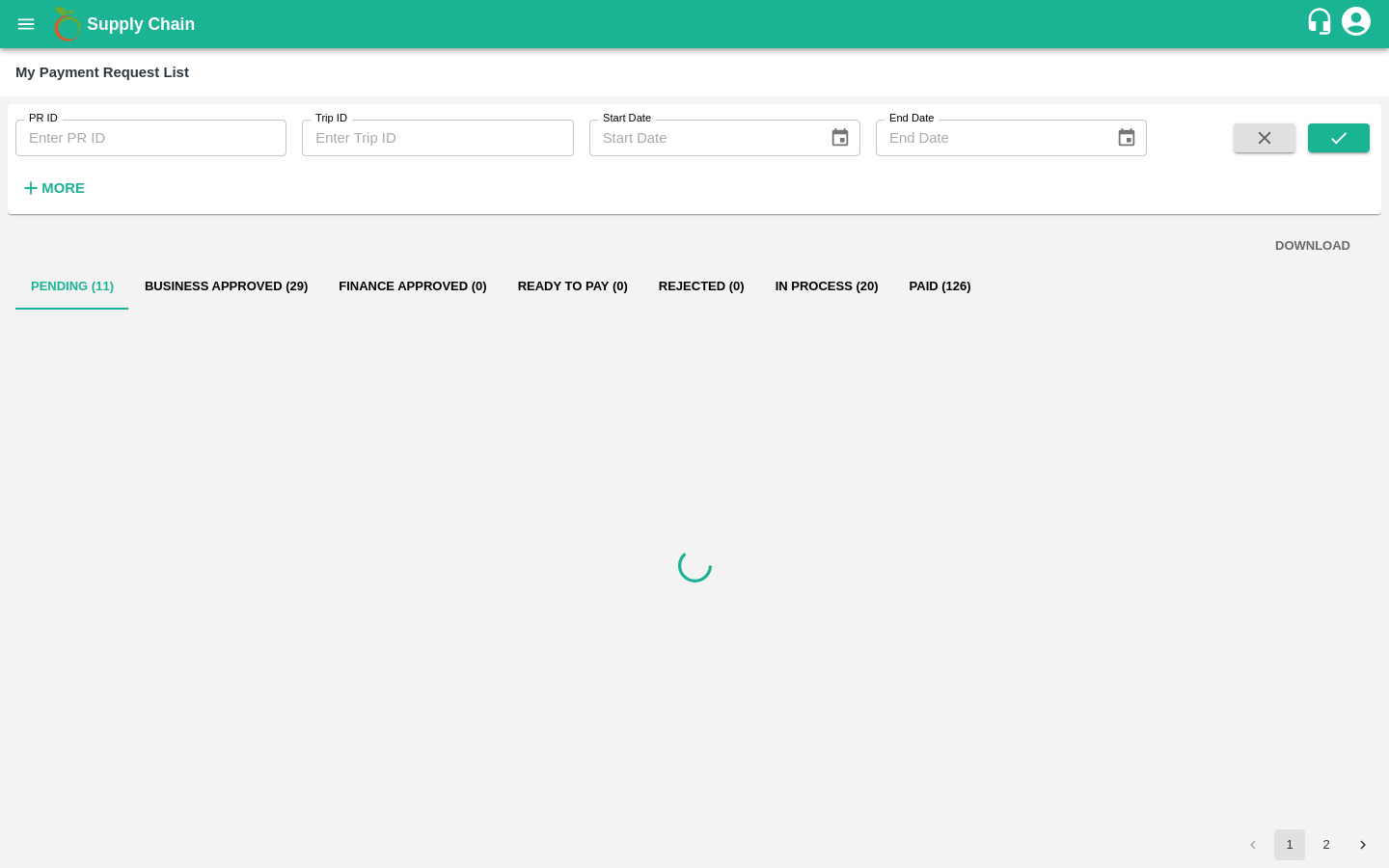 click on "Business Approved (29)" at bounding box center [226, 286] 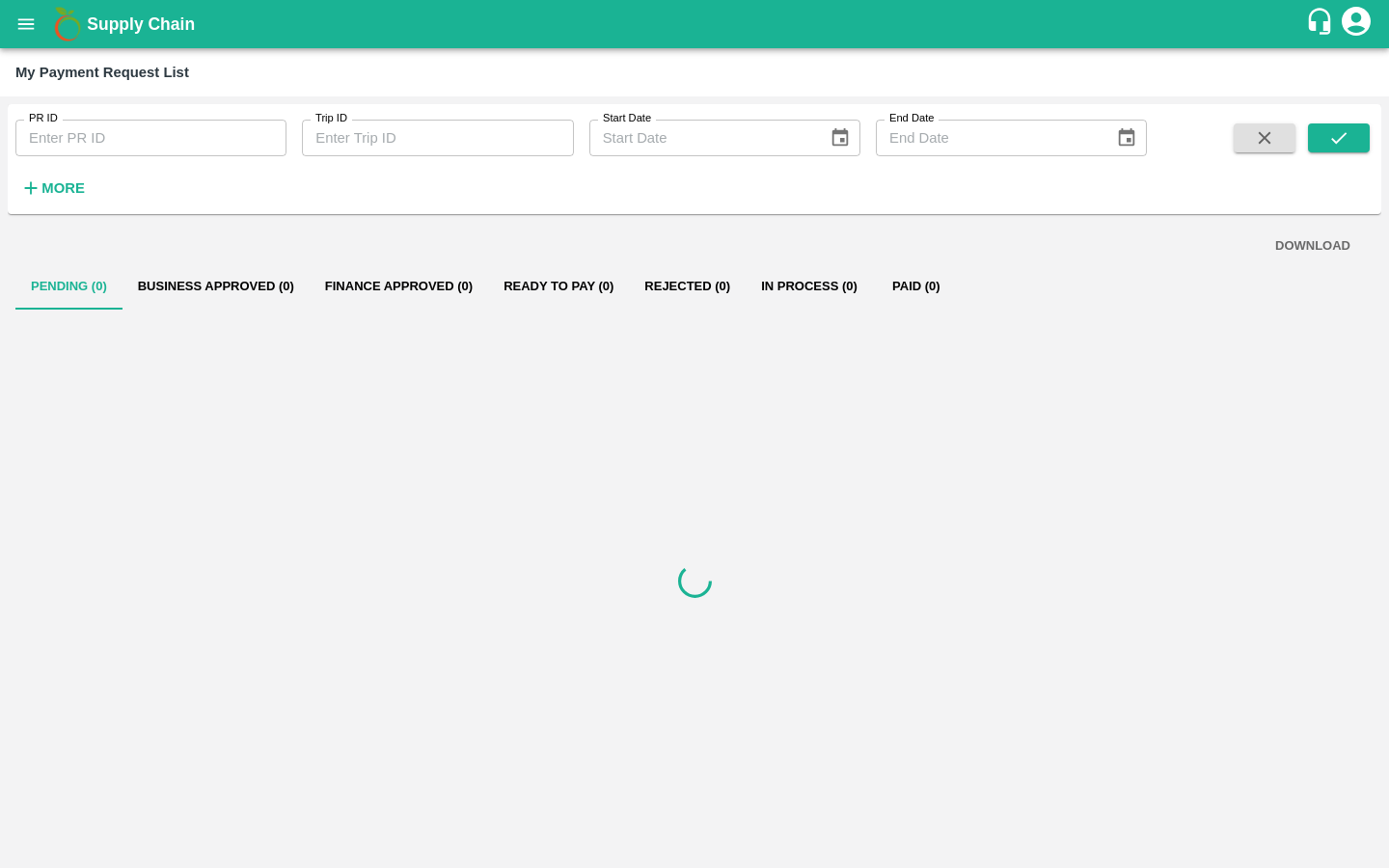 scroll, scrollTop: 0, scrollLeft: 0, axis: both 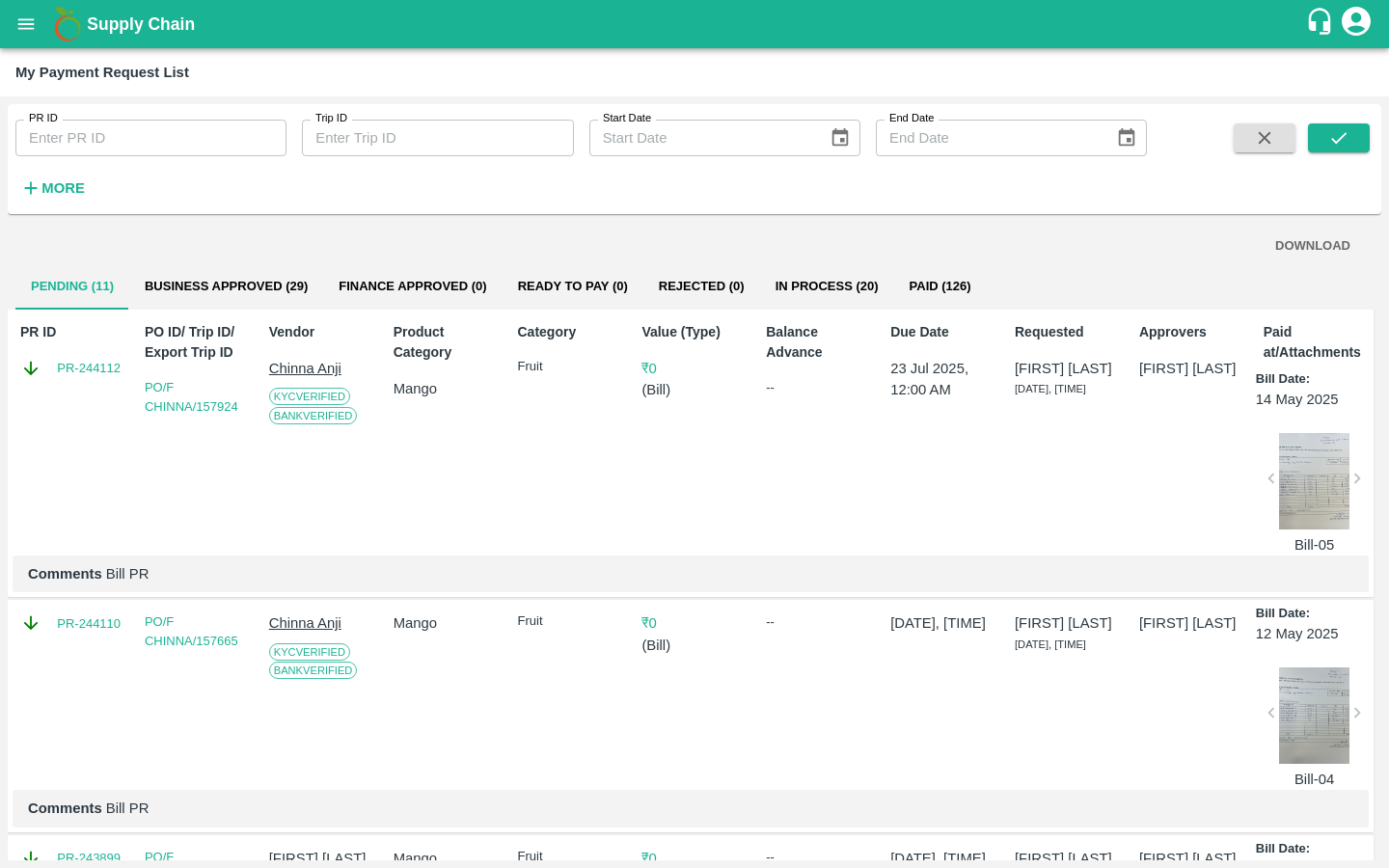 click on "Business Approved (29)" at bounding box center [226, 286] 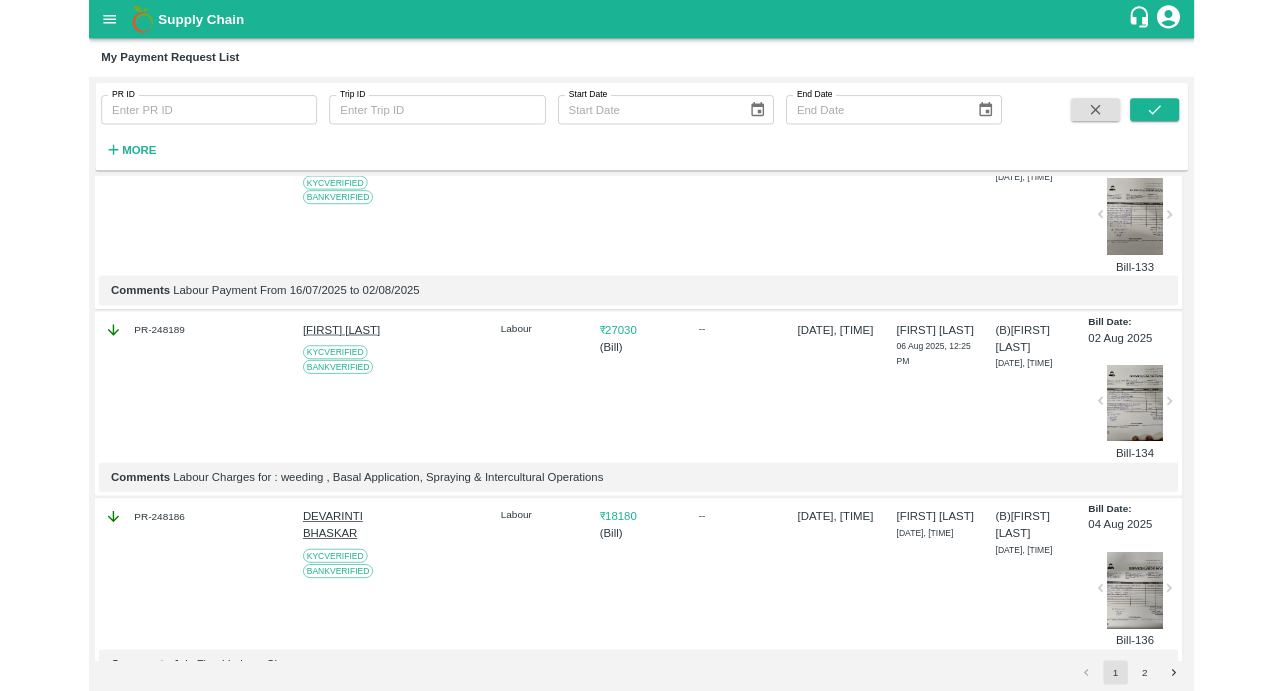 scroll, scrollTop: 5835, scrollLeft: 0, axis: vertical 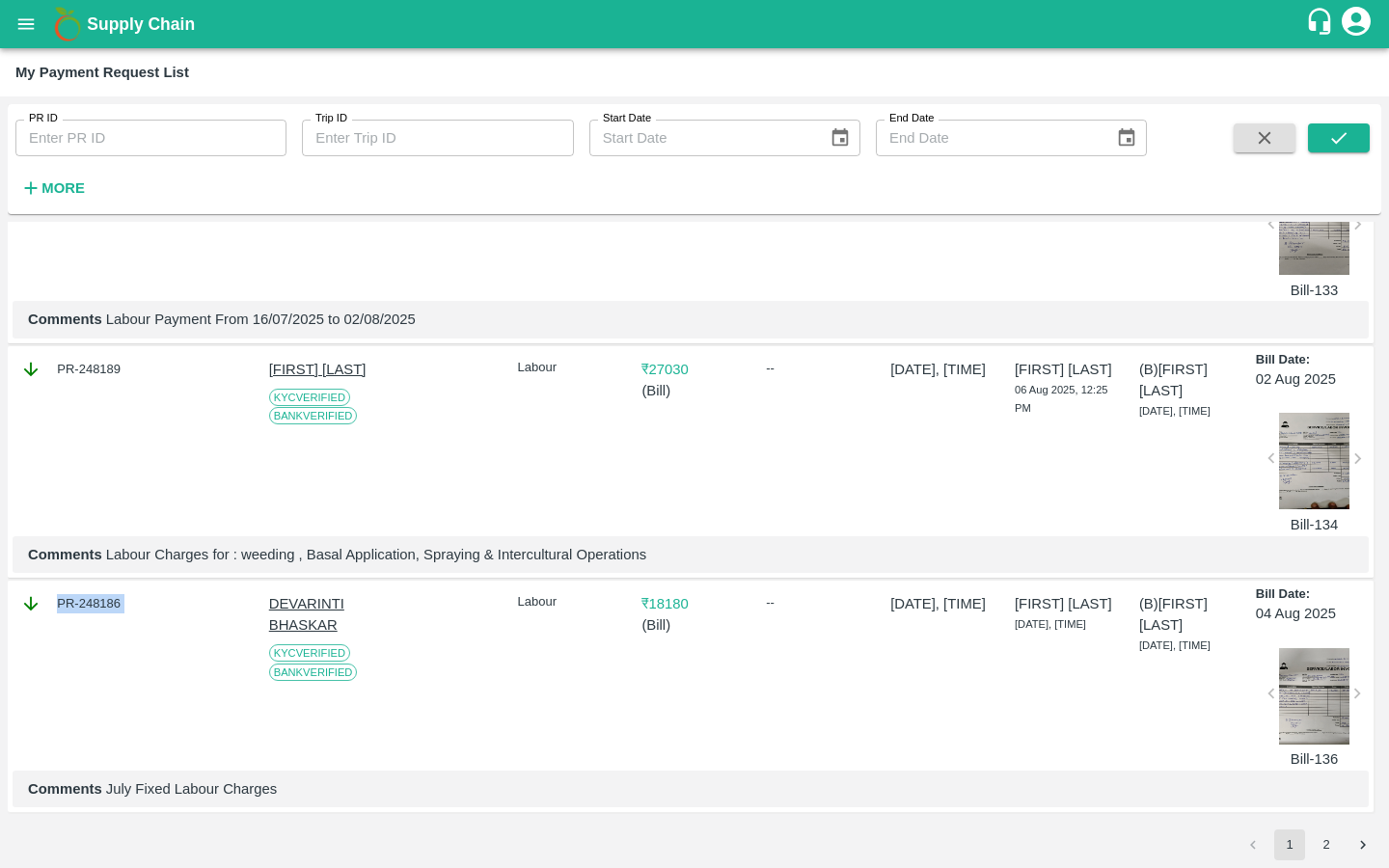 drag, startPoint x: 131, startPoint y: 594, endPoint x: 56, endPoint y: 586, distance: 75.42546 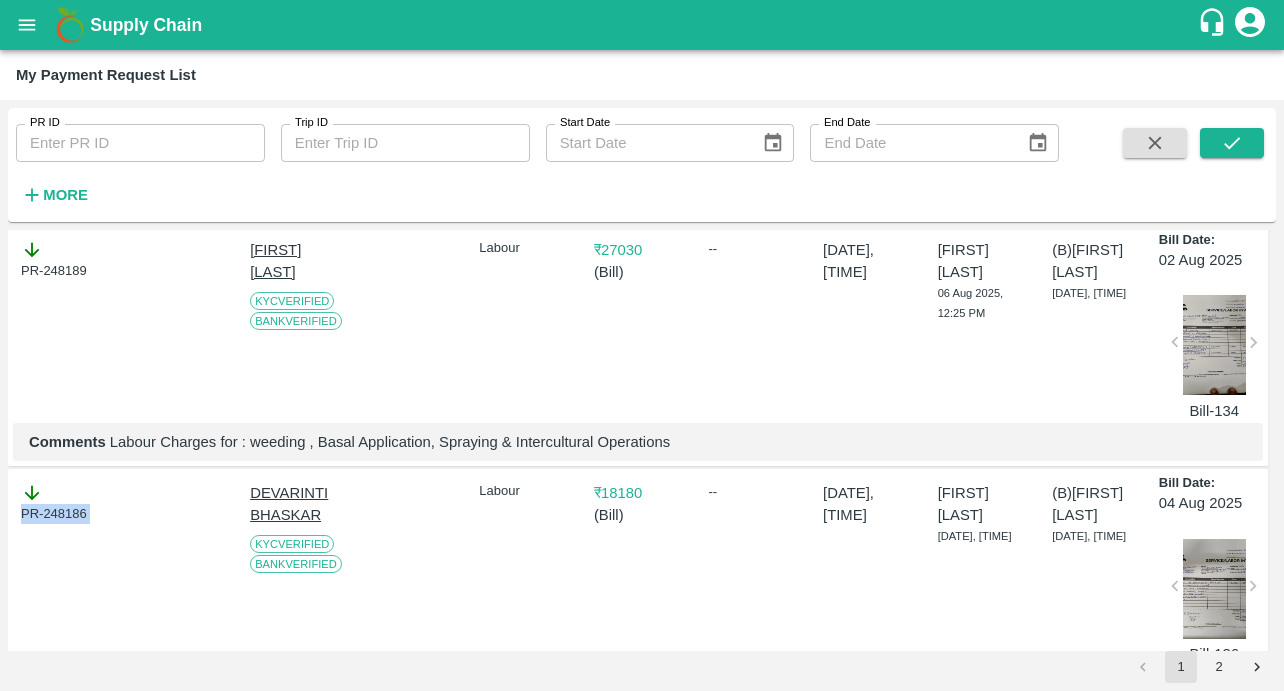 scroll, scrollTop: 5822, scrollLeft: 0, axis: vertical 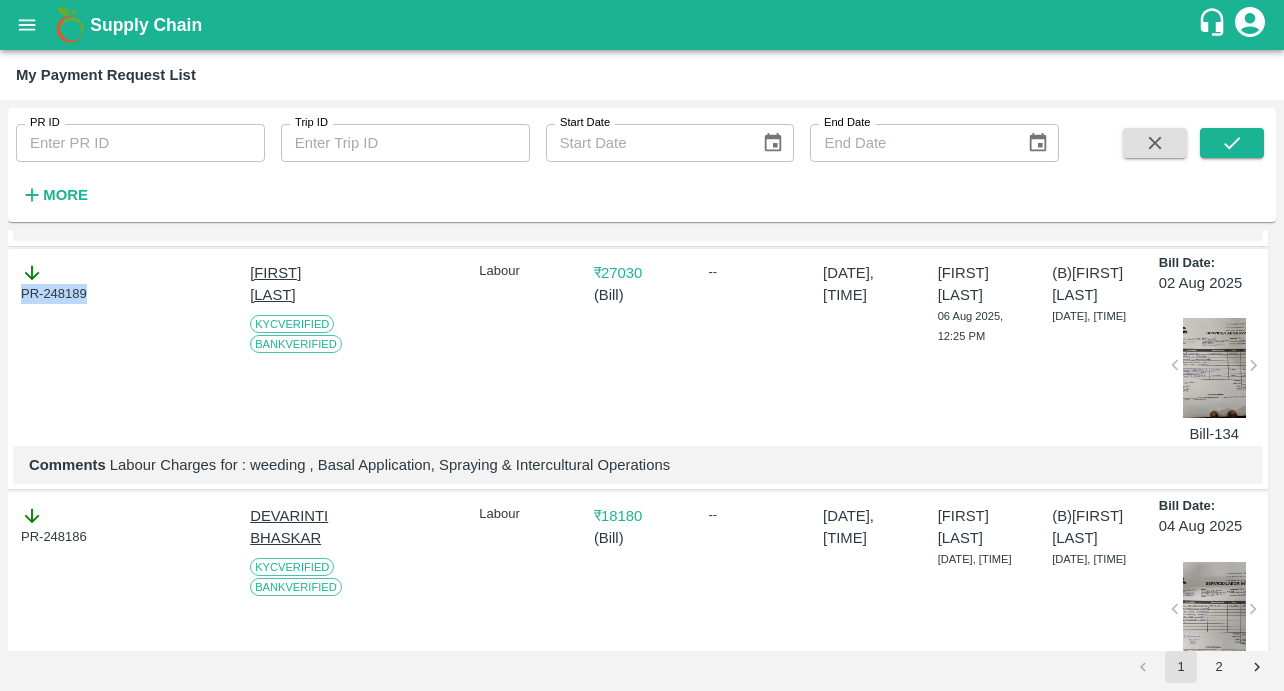drag, startPoint x: 93, startPoint y: 390, endPoint x: 1, endPoint y: 390, distance: 92 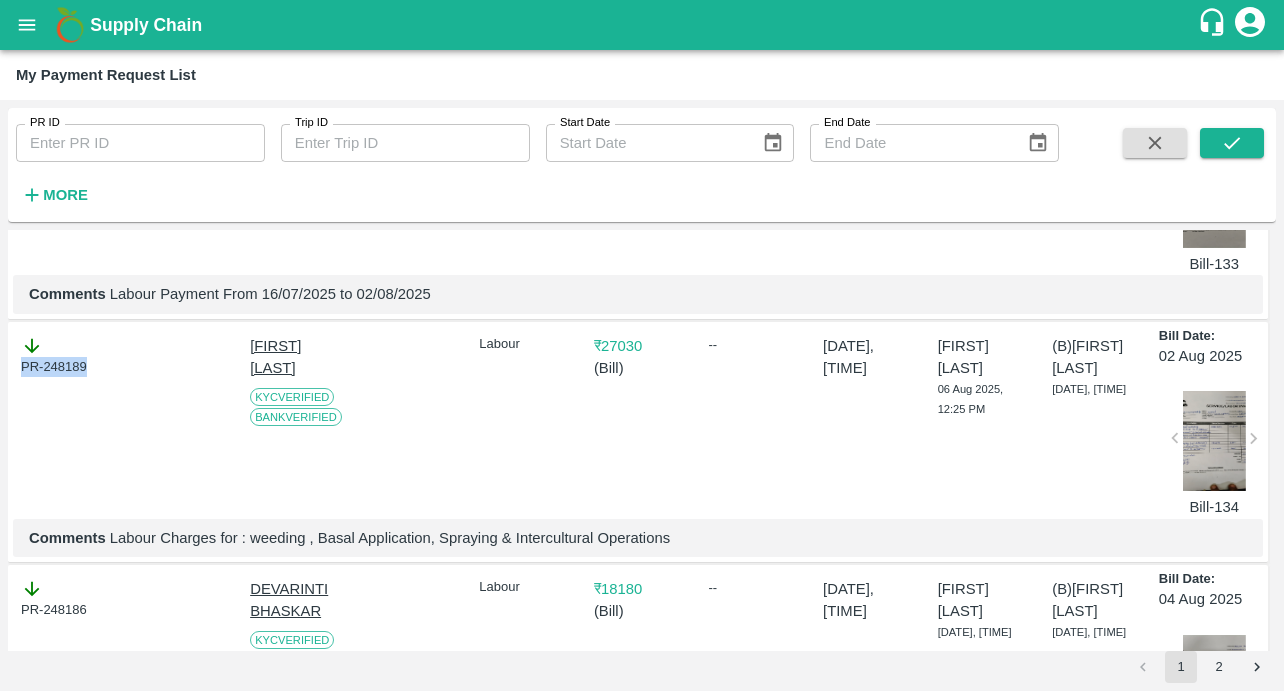 scroll, scrollTop: 5656, scrollLeft: 0, axis: vertical 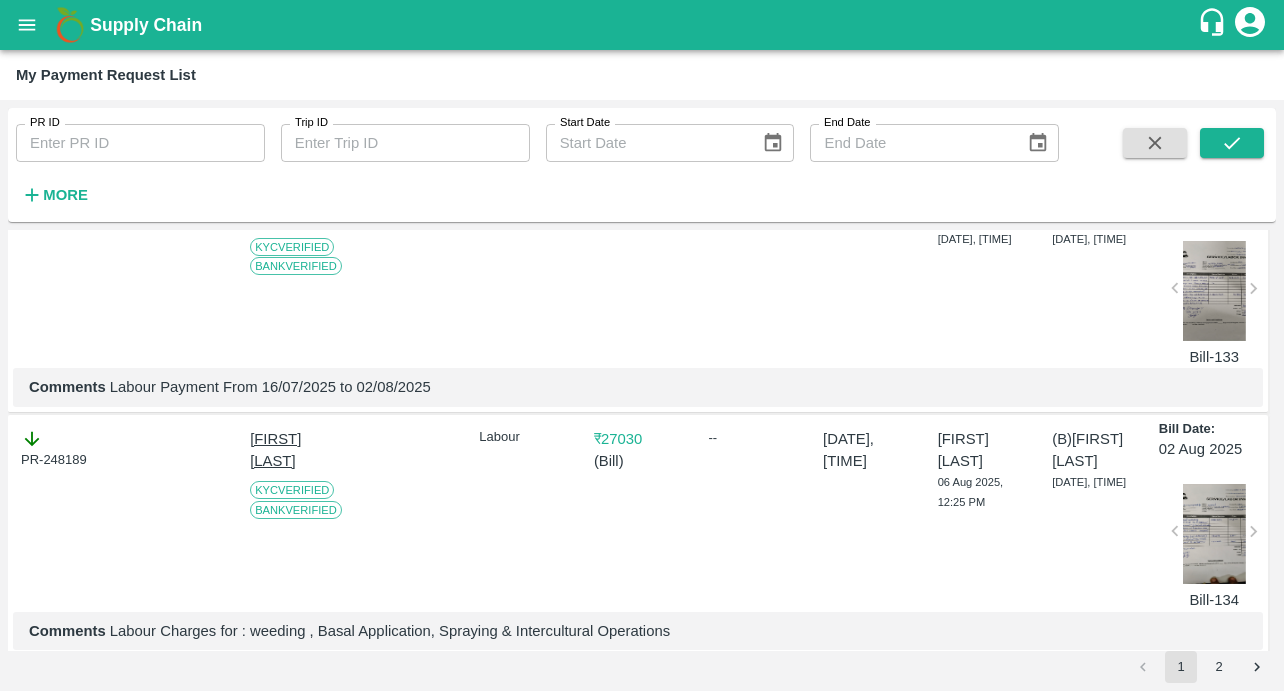 drag, startPoint x: 105, startPoint y: 309, endPoint x: 15, endPoint y: 309, distance: 90 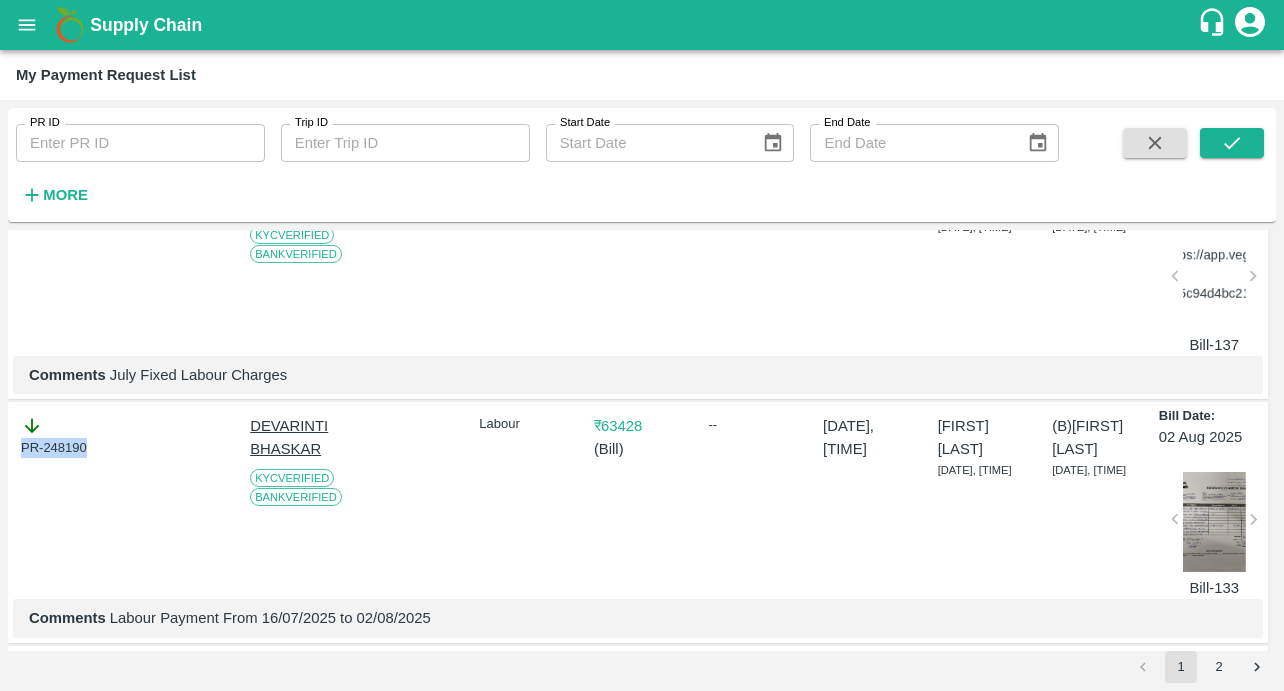 scroll, scrollTop: 5393, scrollLeft: 0, axis: vertical 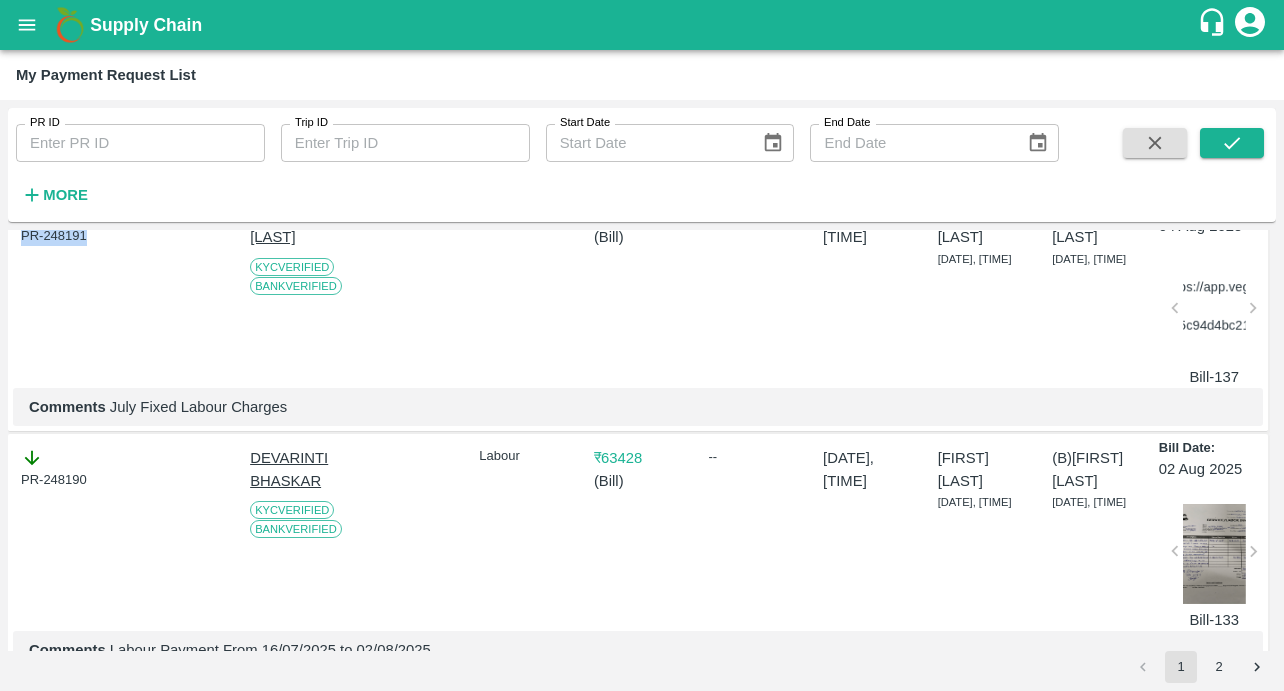 drag, startPoint x: 97, startPoint y: 316, endPoint x: 10, endPoint y: 316, distance: 87 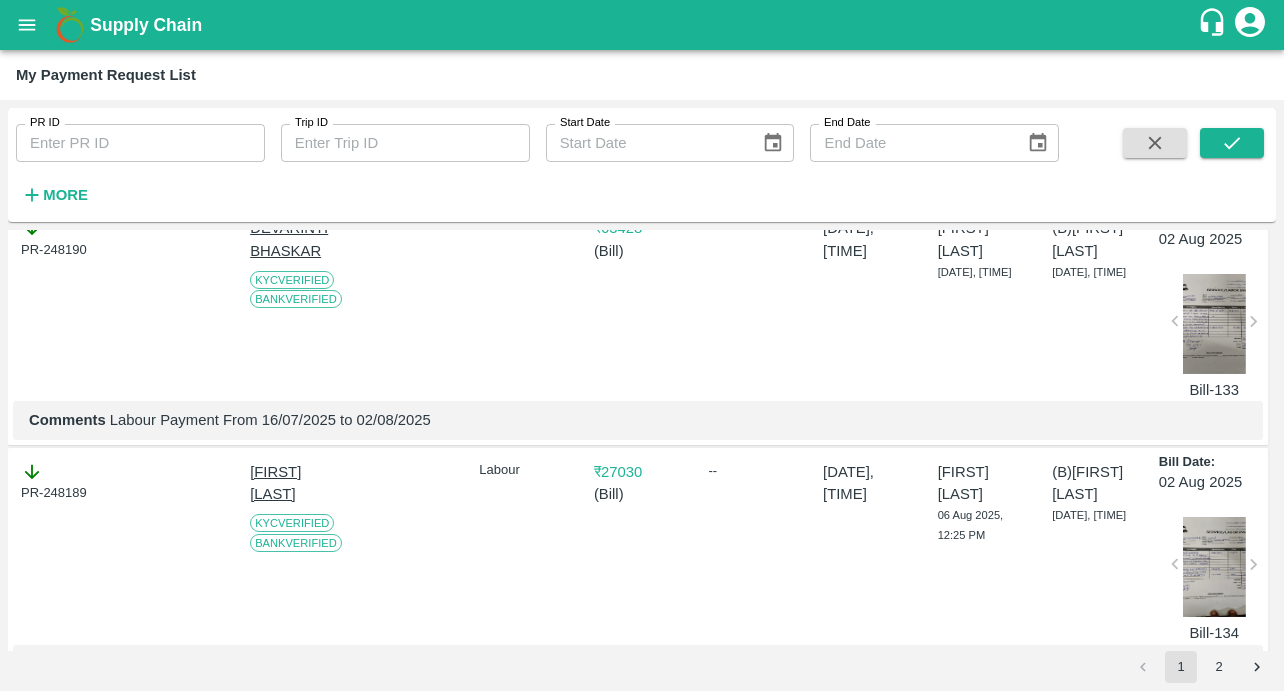 click at bounding box center (180, 305) 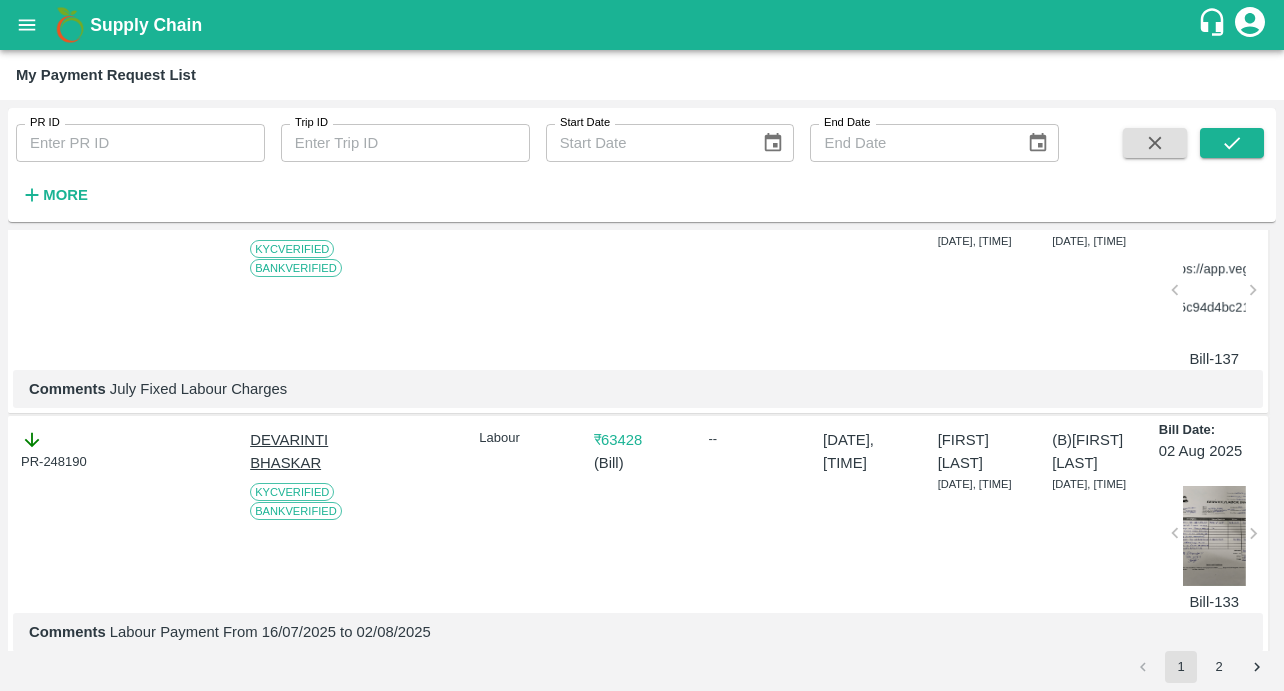 scroll, scrollTop: 5355, scrollLeft: 0, axis: vertical 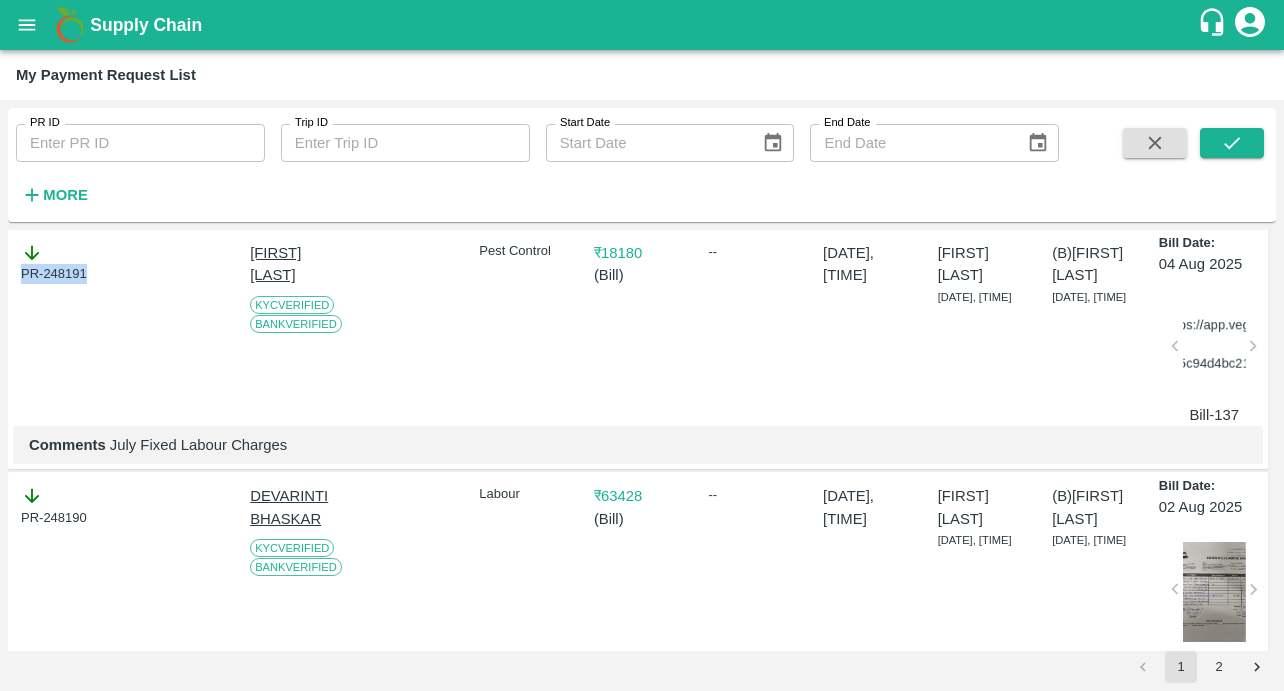 drag, startPoint x: 98, startPoint y: 354, endPoint x: -46, endPoint y: 355, distance: 144.00348 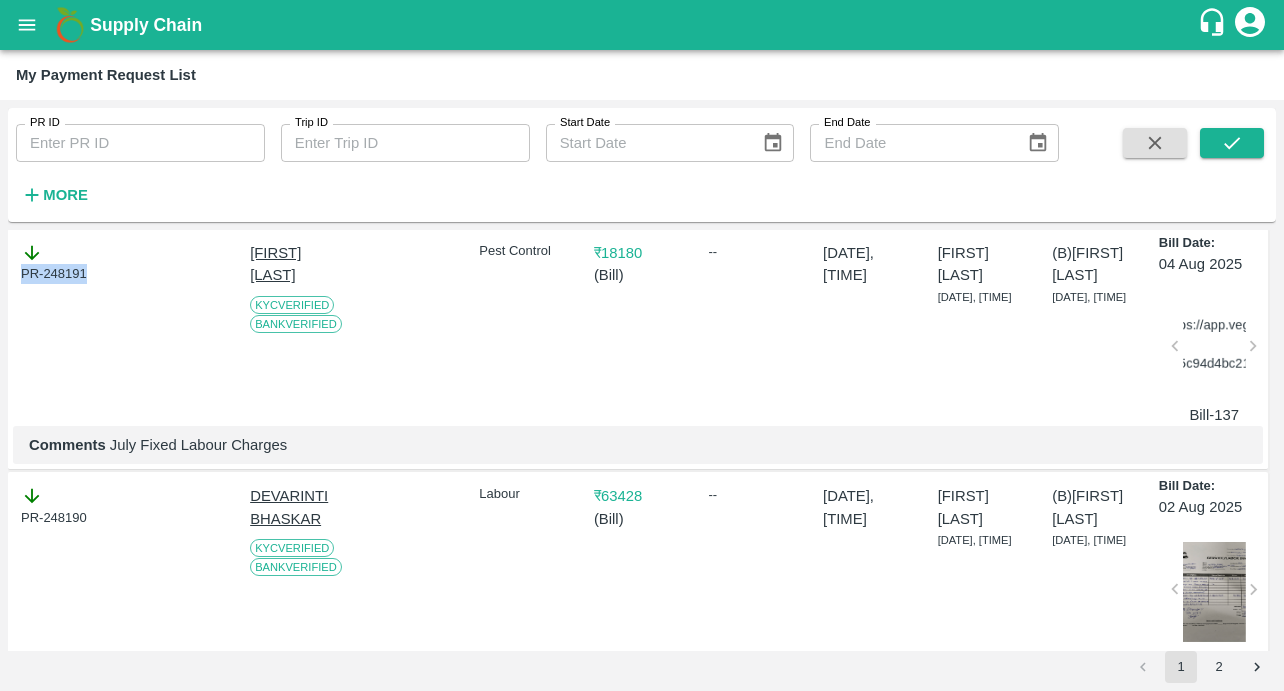 scroll, scrollTop: 5148, scrollLeft: 0, axis: vertical 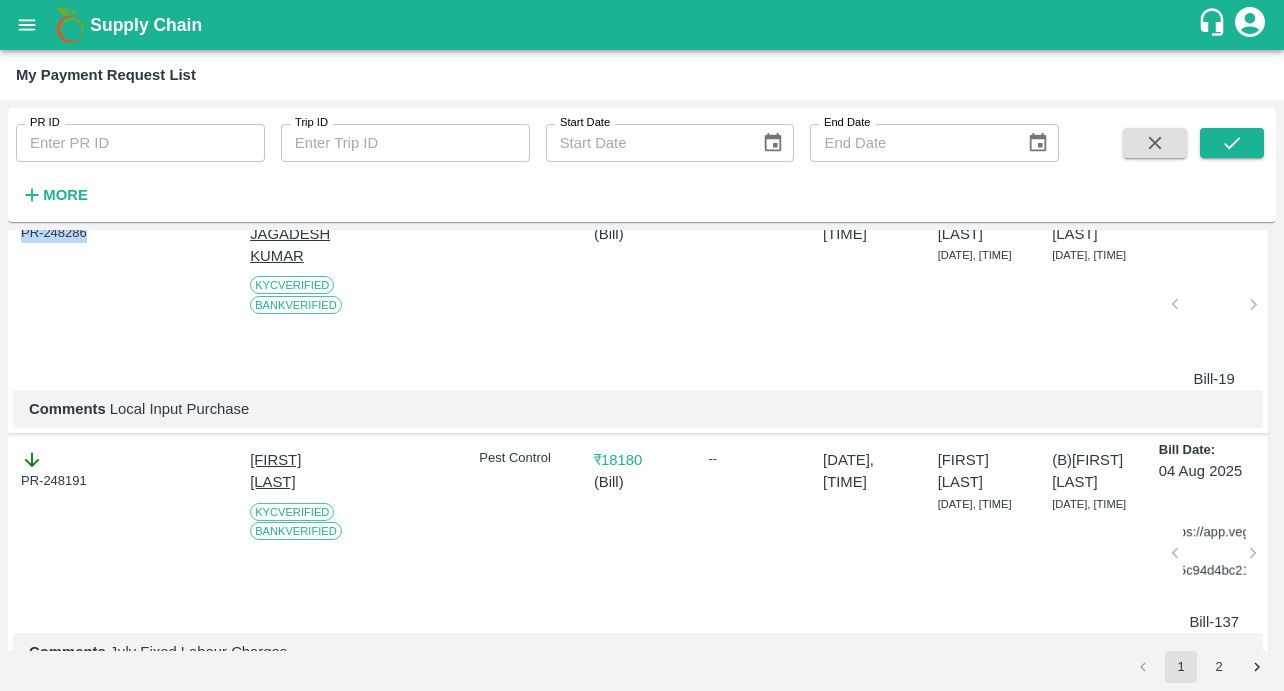 drag, startPoint x: 95, startPoint y: 315, endPoint x: 1, endPoint y: 315, distance: 94 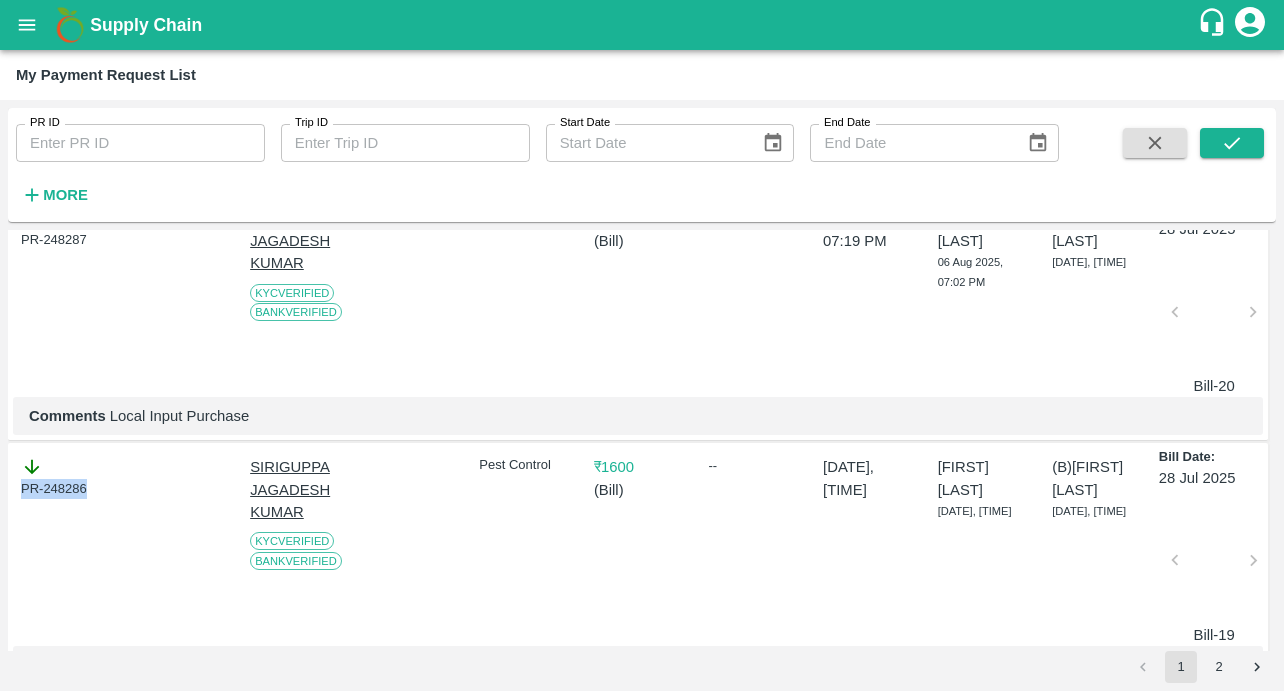 scroll, scrollTop: 4891, scrollLeft: 0, axis: vertical 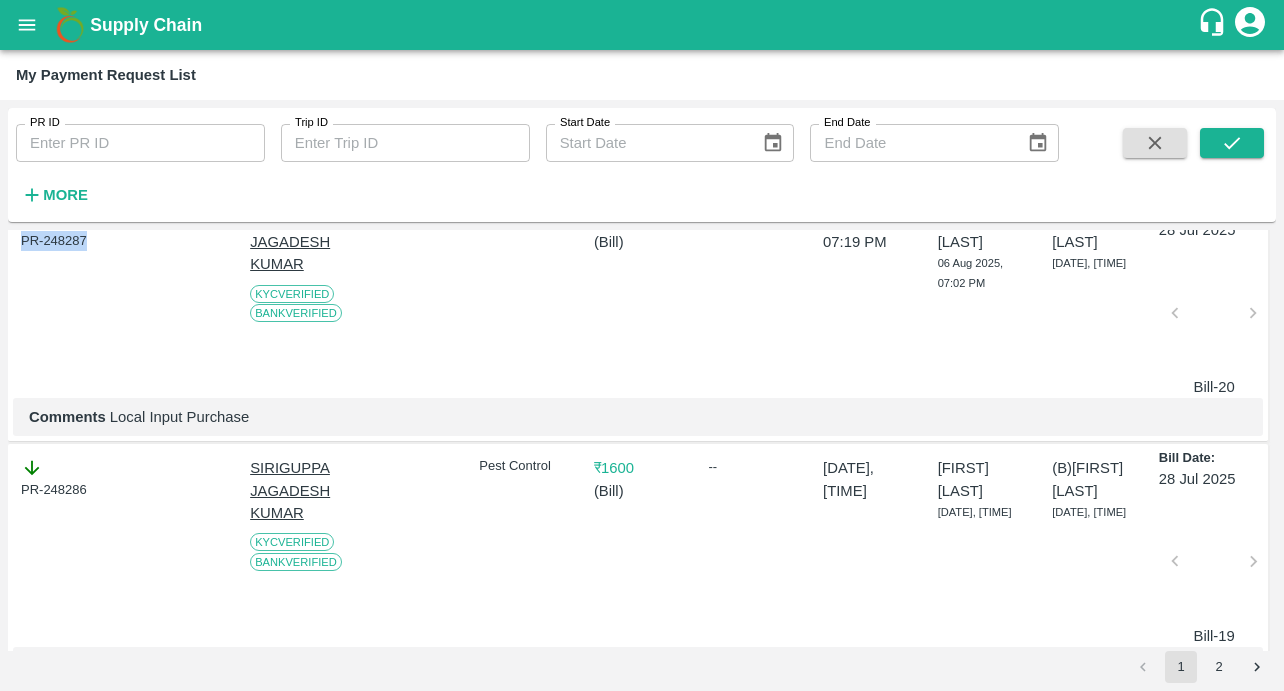 drag, startPoint x: 99, startPoint y: 319, endPoint x: 10, endPoint y: 319, distance: 89 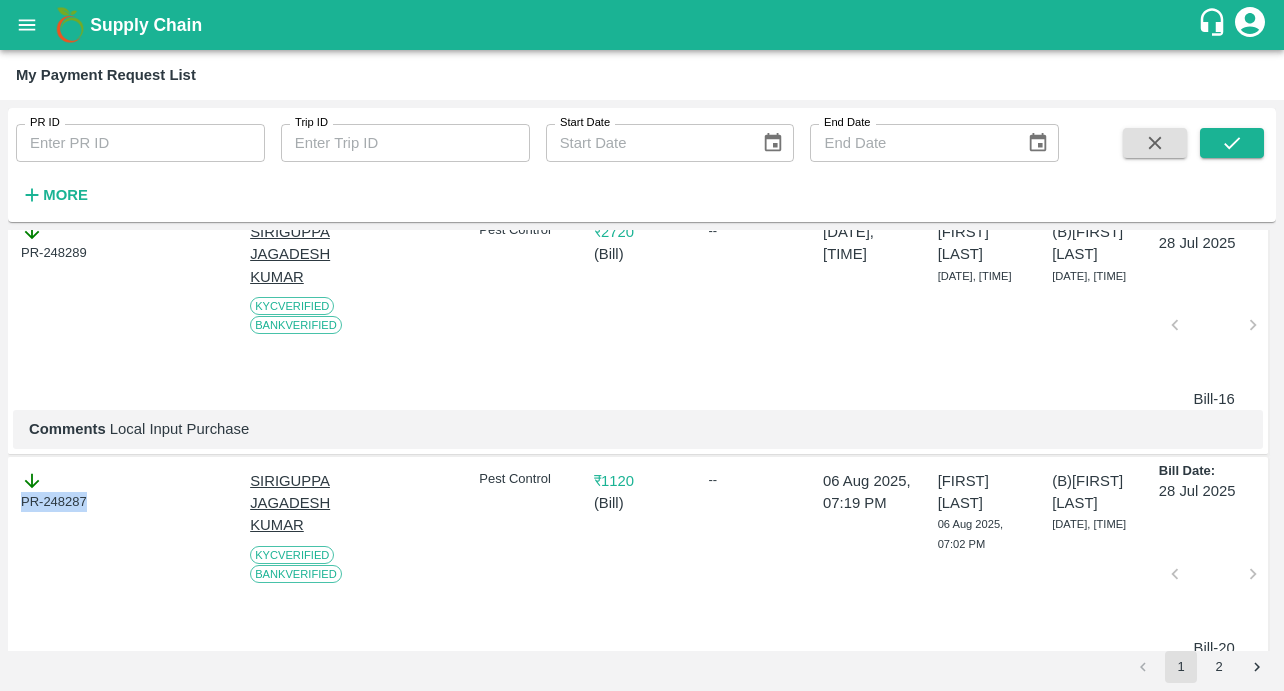scroll, scrollTop: 4600, scrollLeft: 0, axis: vertical 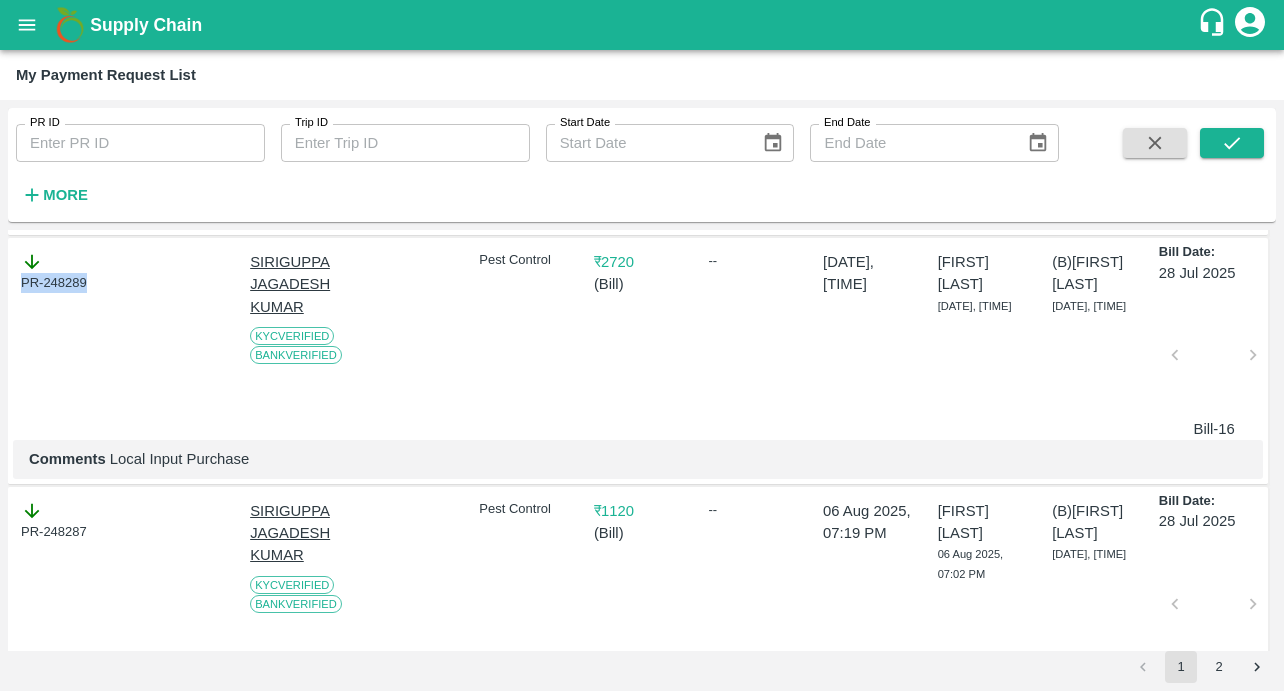 drag, startPoint x: 95, startPoint y: 362, endPoint x: 1, endPoint y: 362, distance: 94 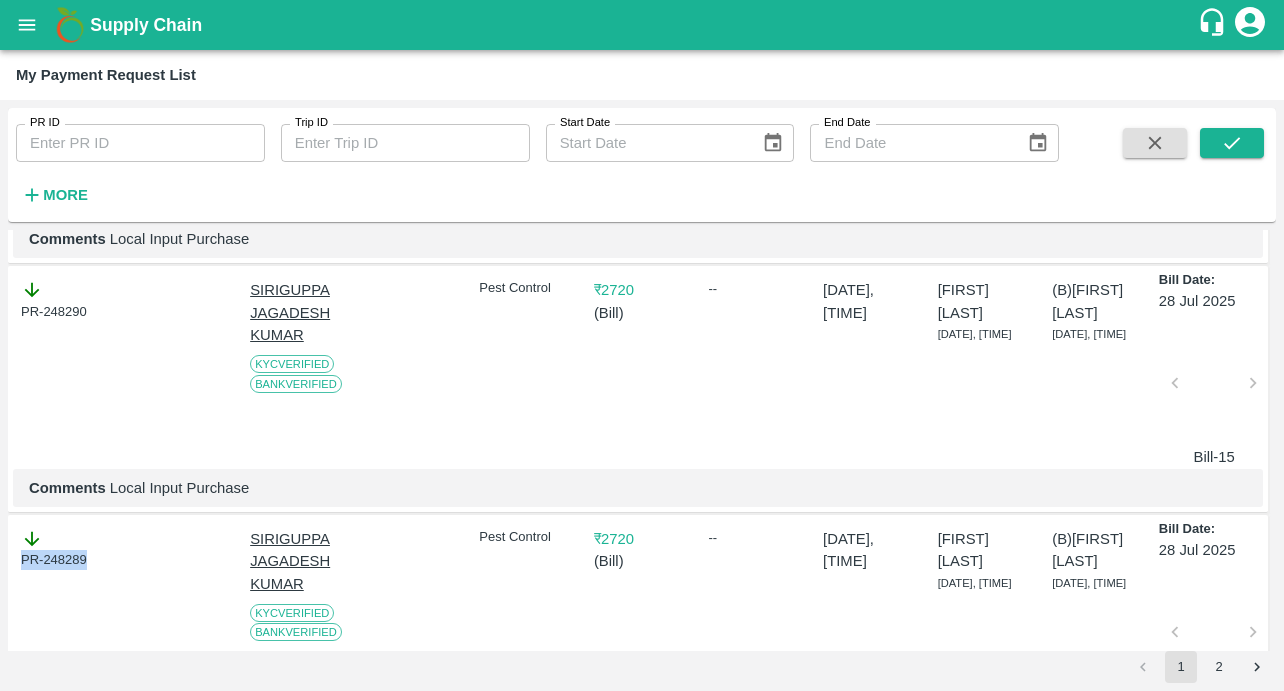 scroll, scrollTop: 4326, scrollLeft: 0, axis: vertical 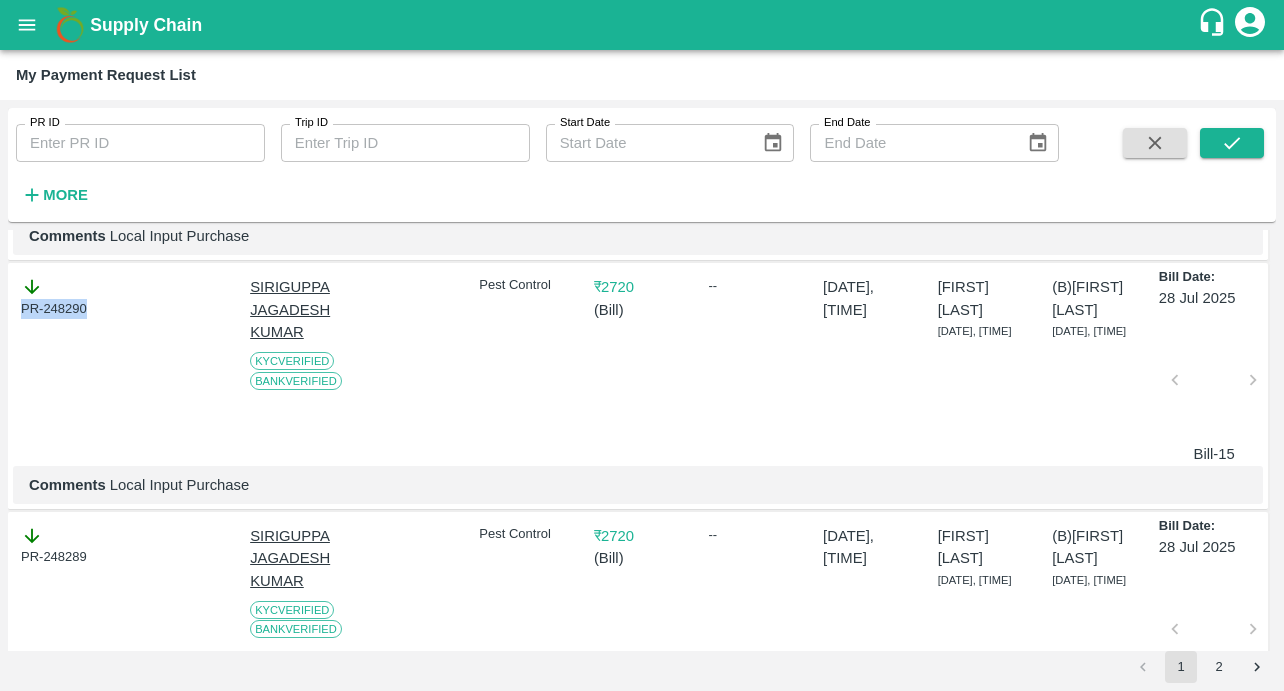 drag, startPoint x: 102, startPoint y: 391, endPoint x: -5, endPoint y: 391, distance: 107 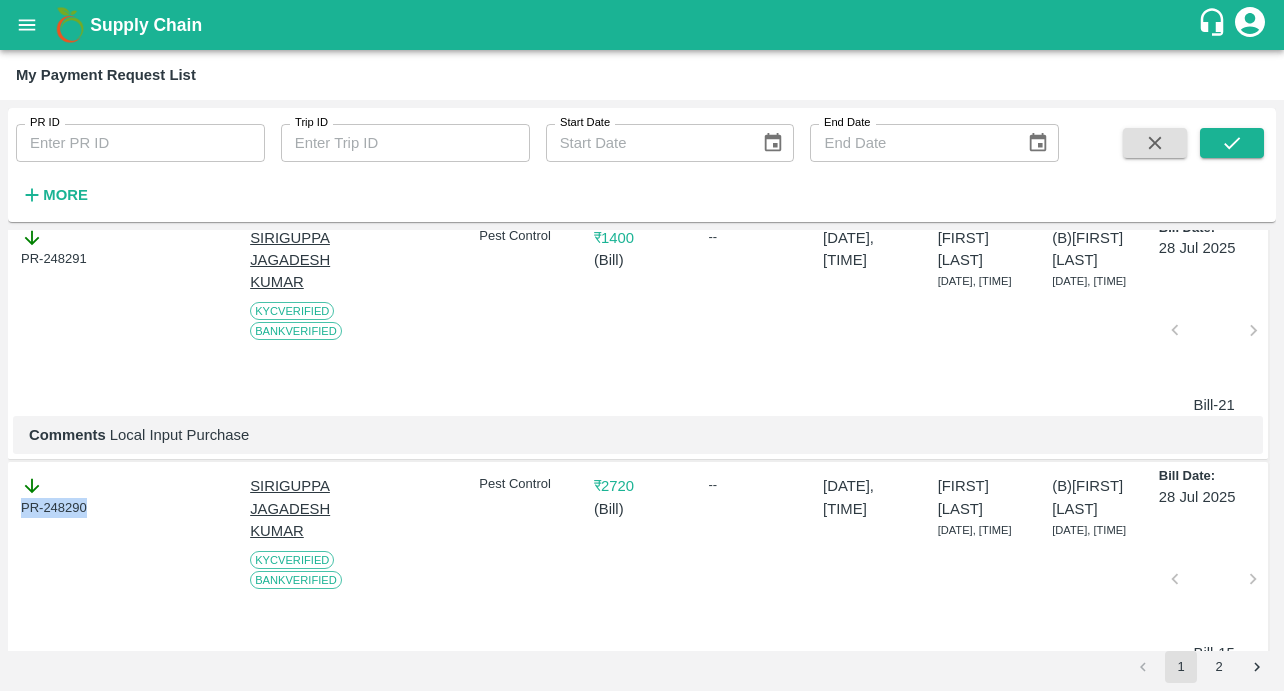 scroll, scrollTop: 4075, scrollLeft: 0, axis: vertical 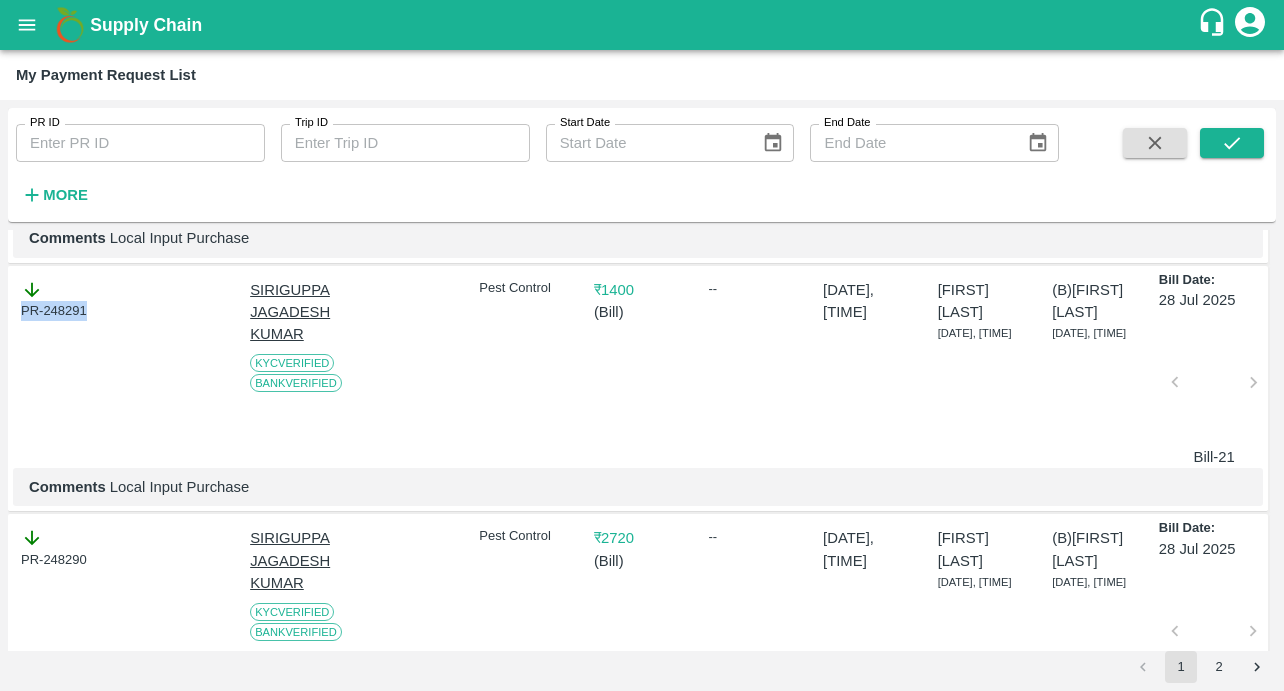 drag, startPoint x: 97, startPoint y: 392, endPoint x: -1, endPoint y: 392, distance: 98 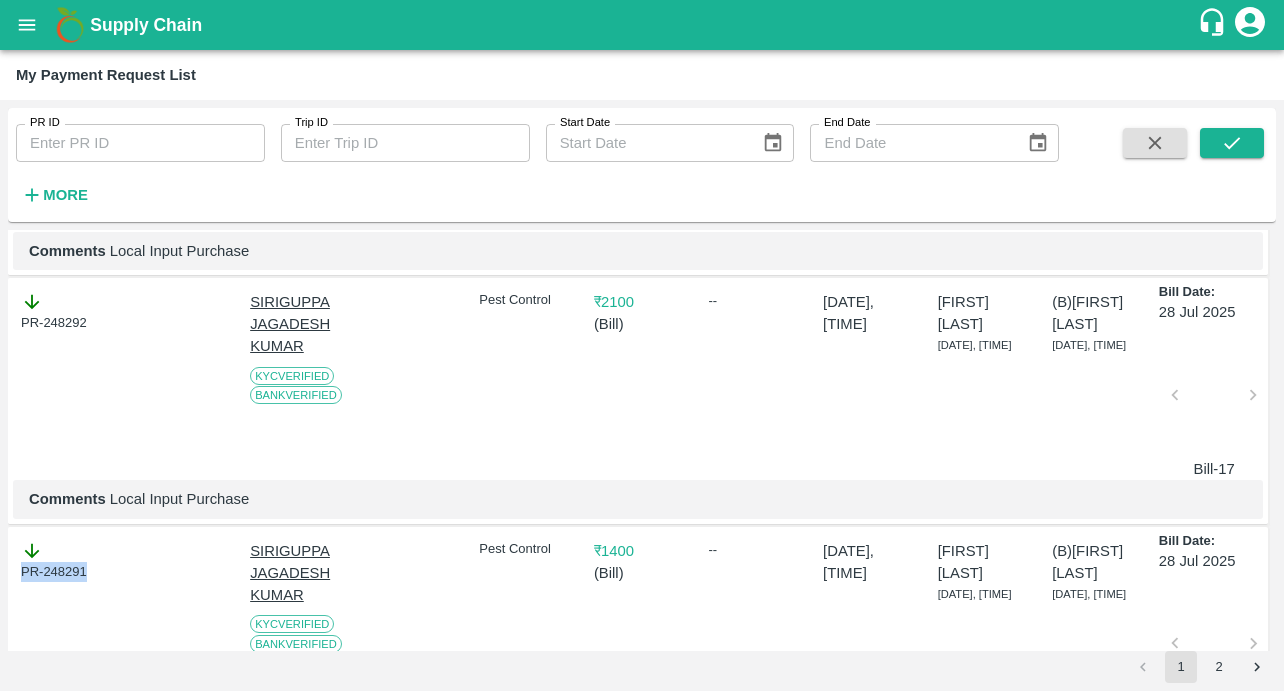 scroll, scrollTop: 3813, scrollLeft: 0, axis: vertical 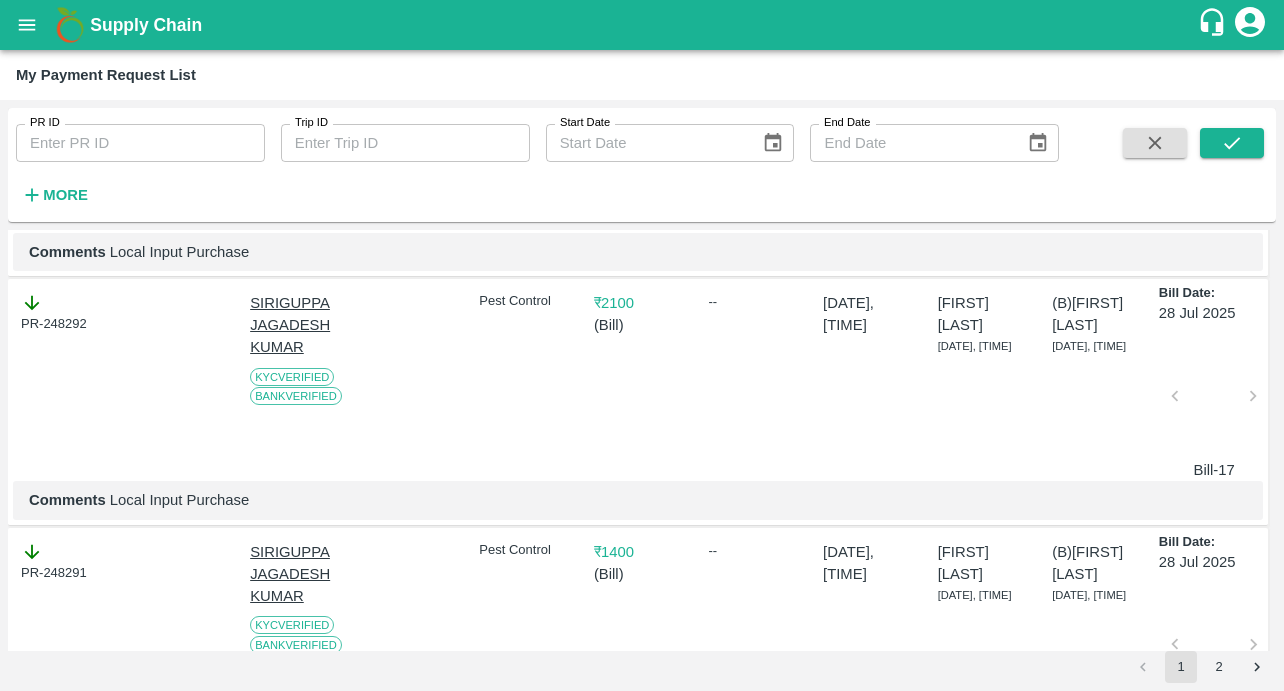 click at bounding box center (180, 382) 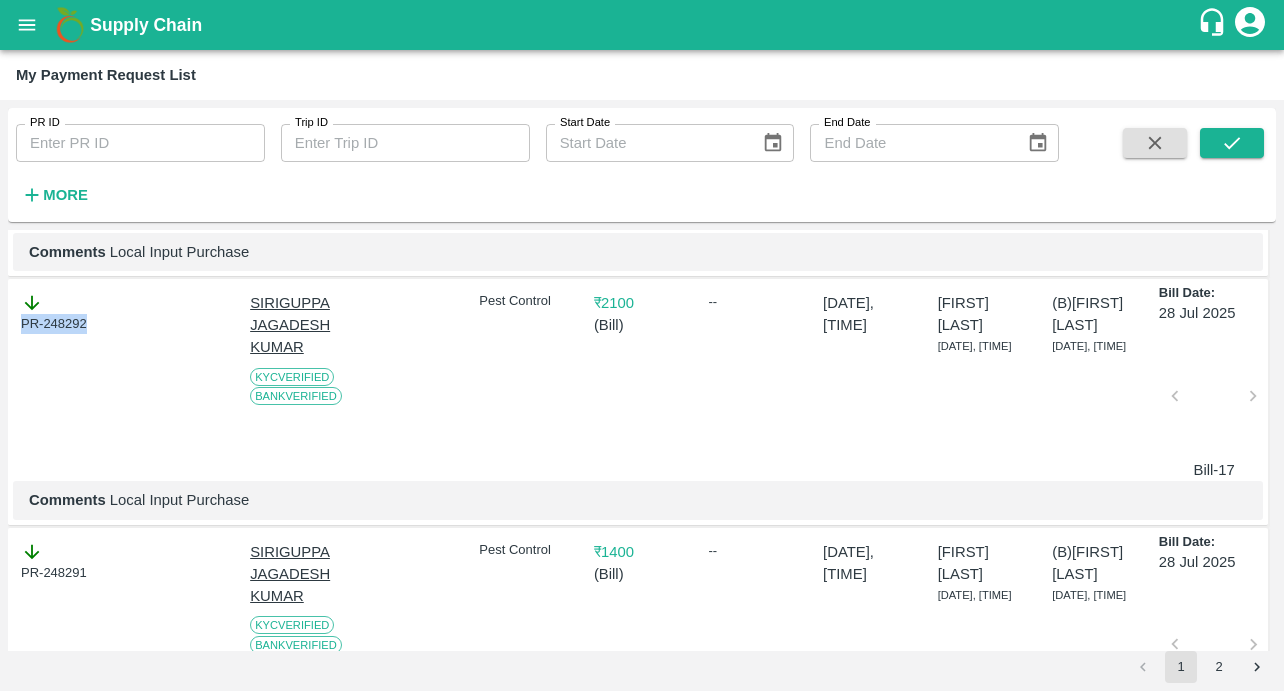 drag, startPoint x: 99, startPoint y: 406, endPoint x: -1, endPoint y: 405, distance: 100.005 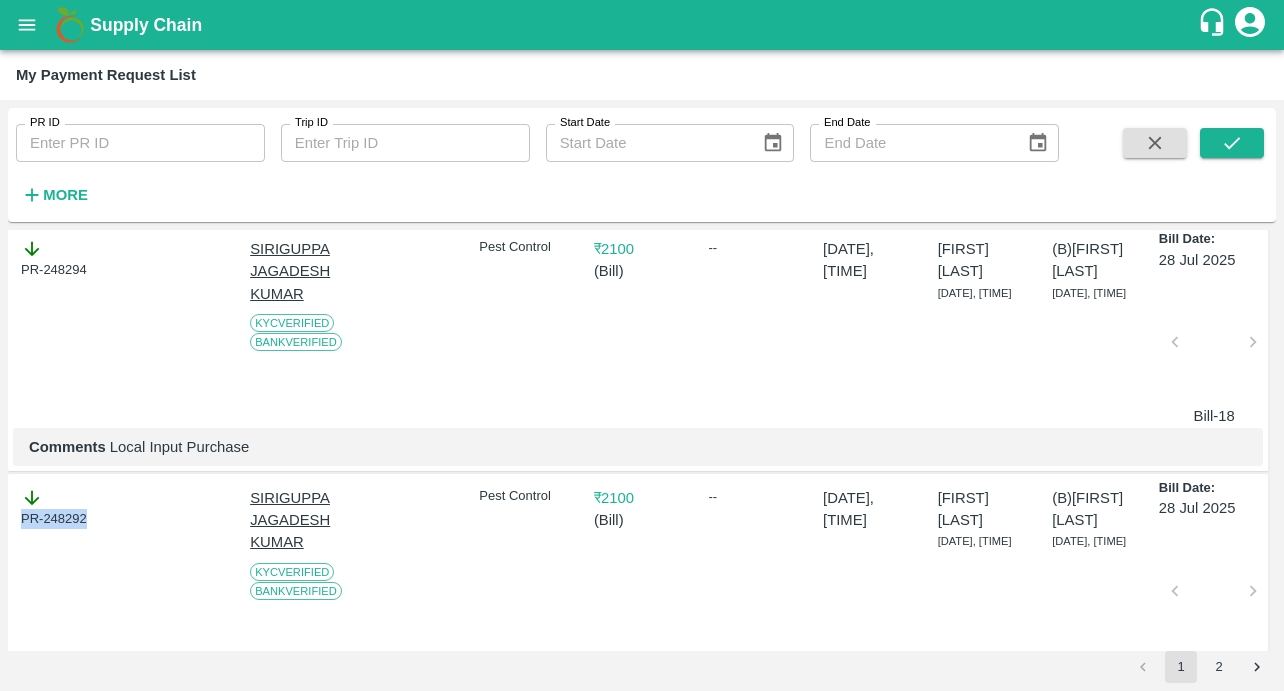 scroll, scrollTop: 3617, scrollLeft: 0, axis: vertical 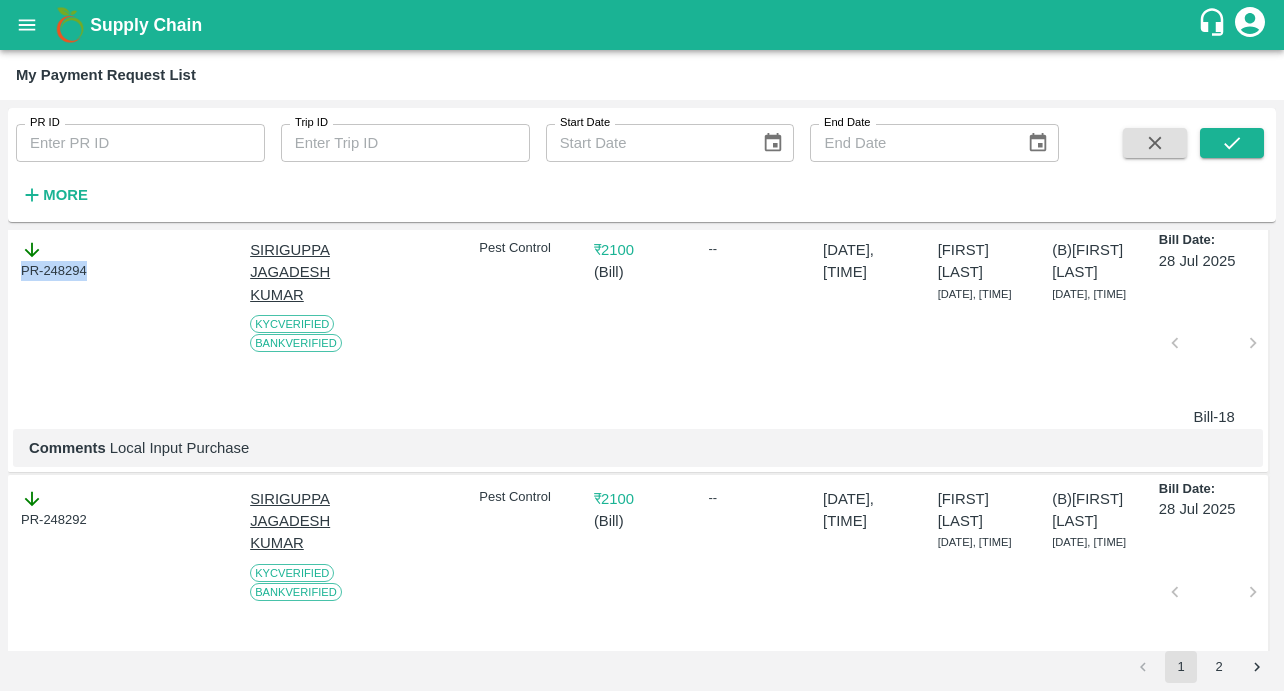 drag, startPoint x: 98, startPoint y: 351, endPoint x: 2, endPoint y: 351, distance: 96 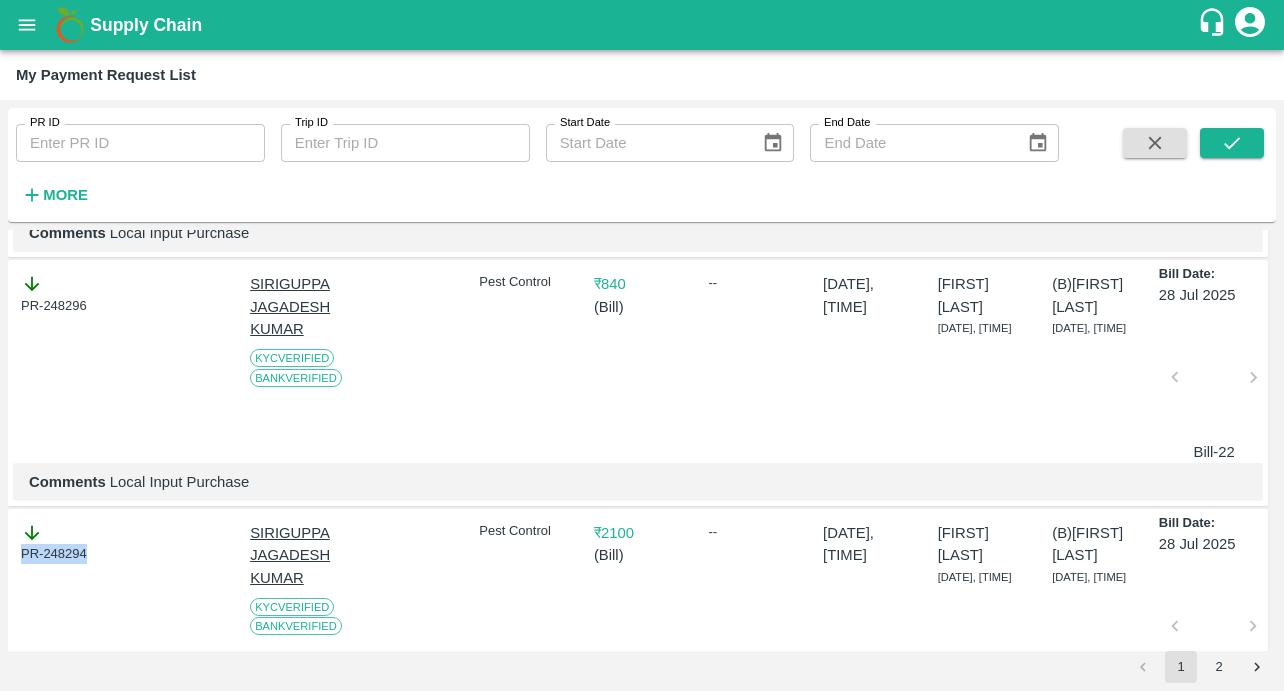 scroll, scrollTop: 3322, scrollLeft: 0, axis: vertical 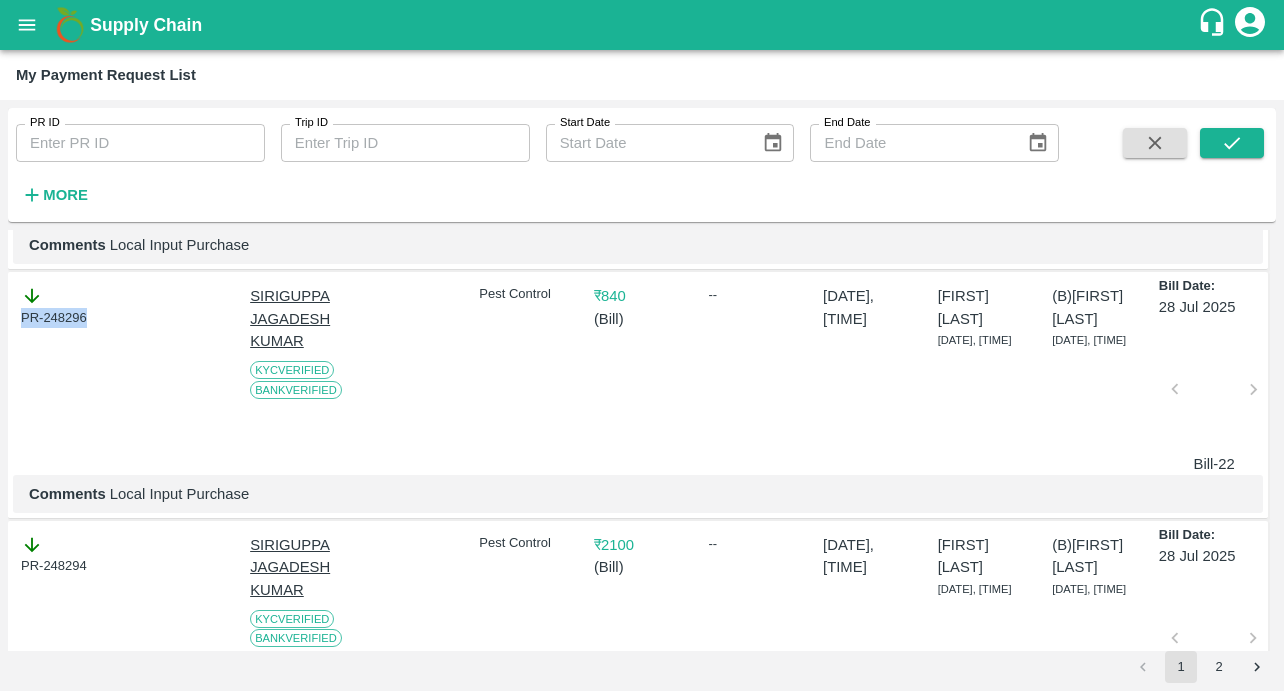 drag, startPoint x: 104, startPoint y: 394, endPoint x: -4, endPoint y: 394, distance: 108 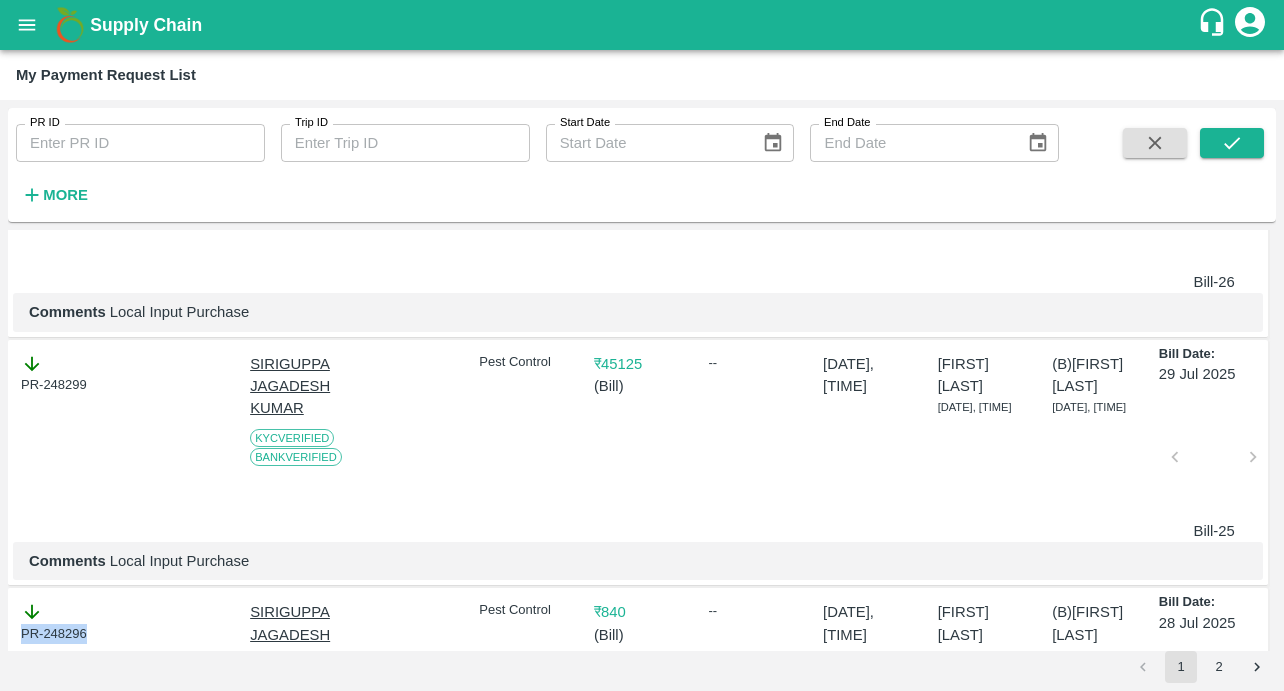 scroll, scrollTop: 2987, scrollLeft: 0, axis: vertical 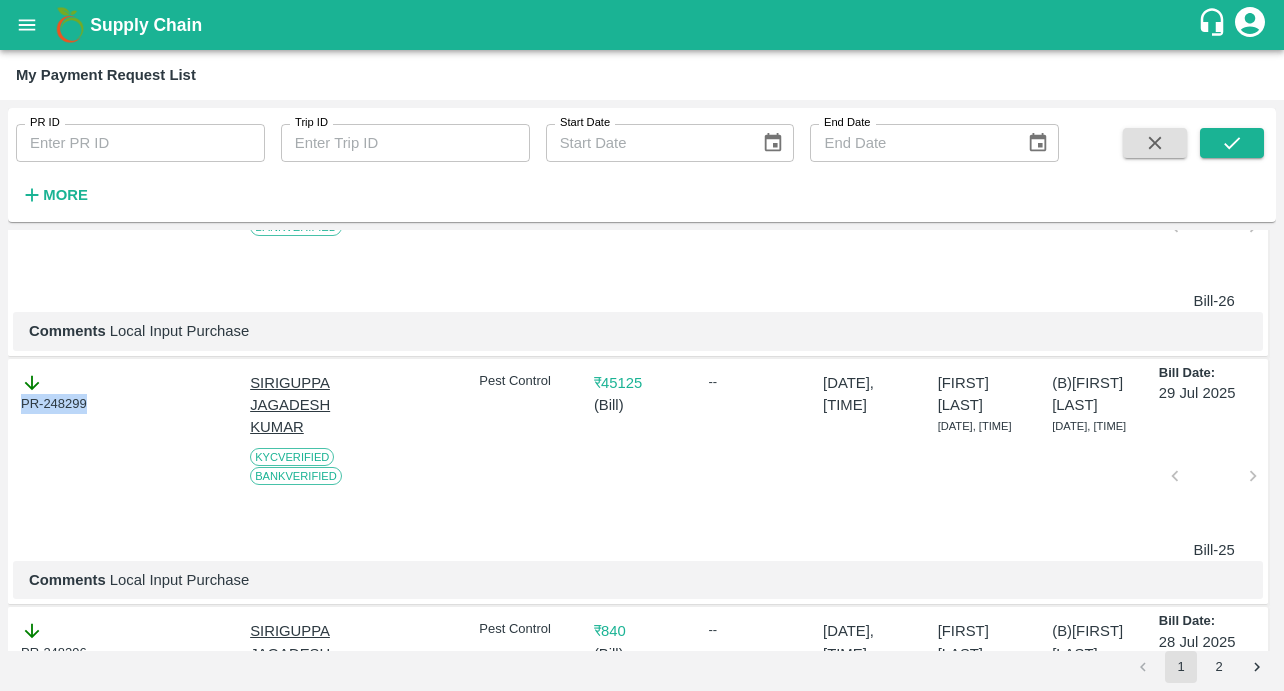 drag, startPoint x: 91, startPoint y: 489, endPoint x: 20, endPoint y: 489, distance: 71 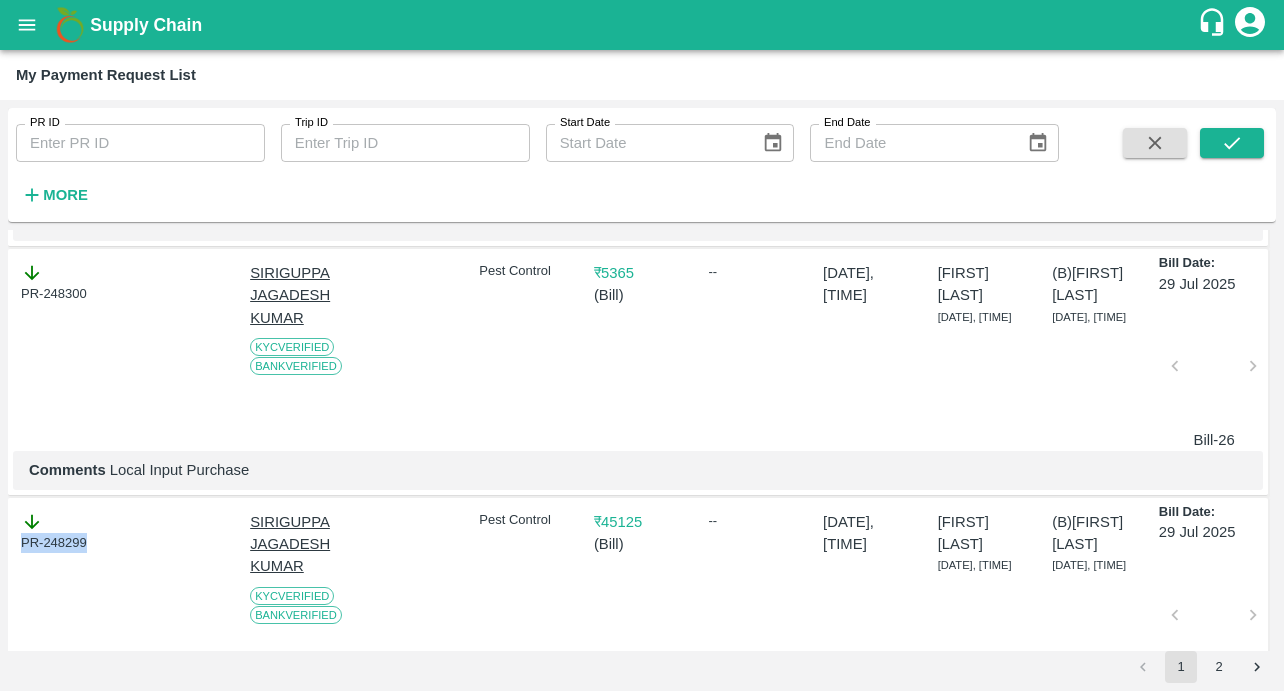 scroll, scrollTop: 2811, scrollLeft: 0, axis: vertical 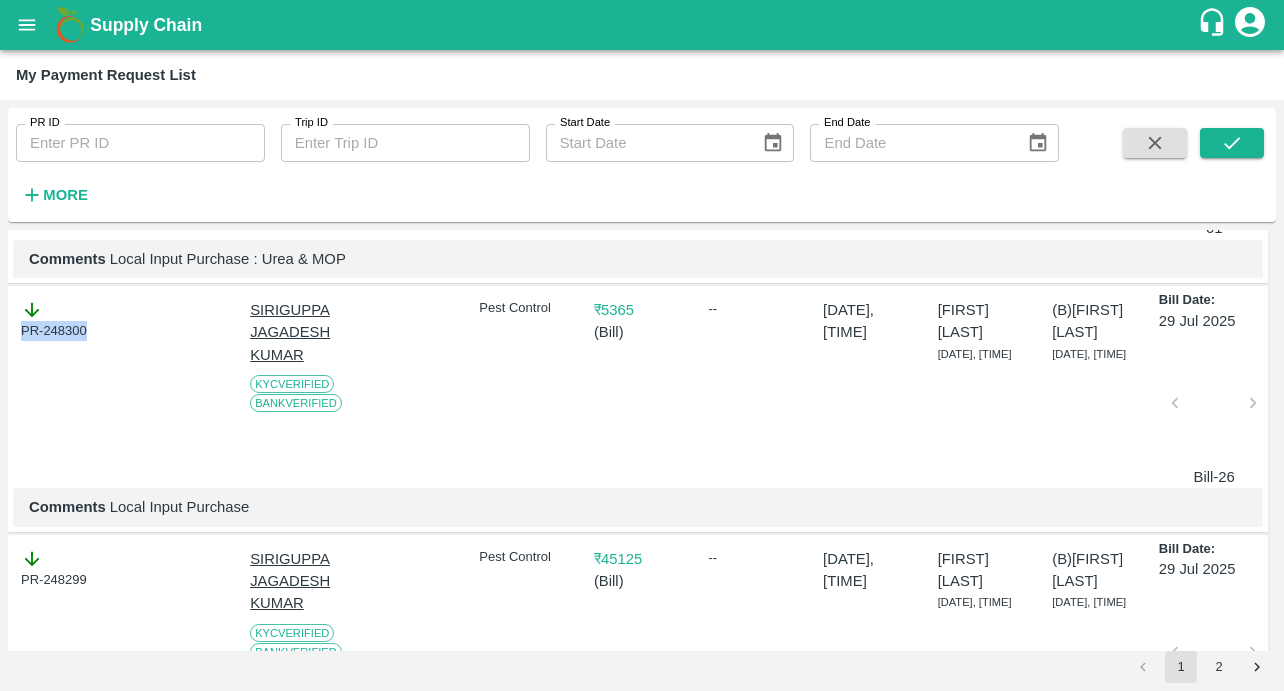 drag, startPoint x: 105, startPoint y: 412, endPoint x: 19, endPoint y: 412, distance: 86 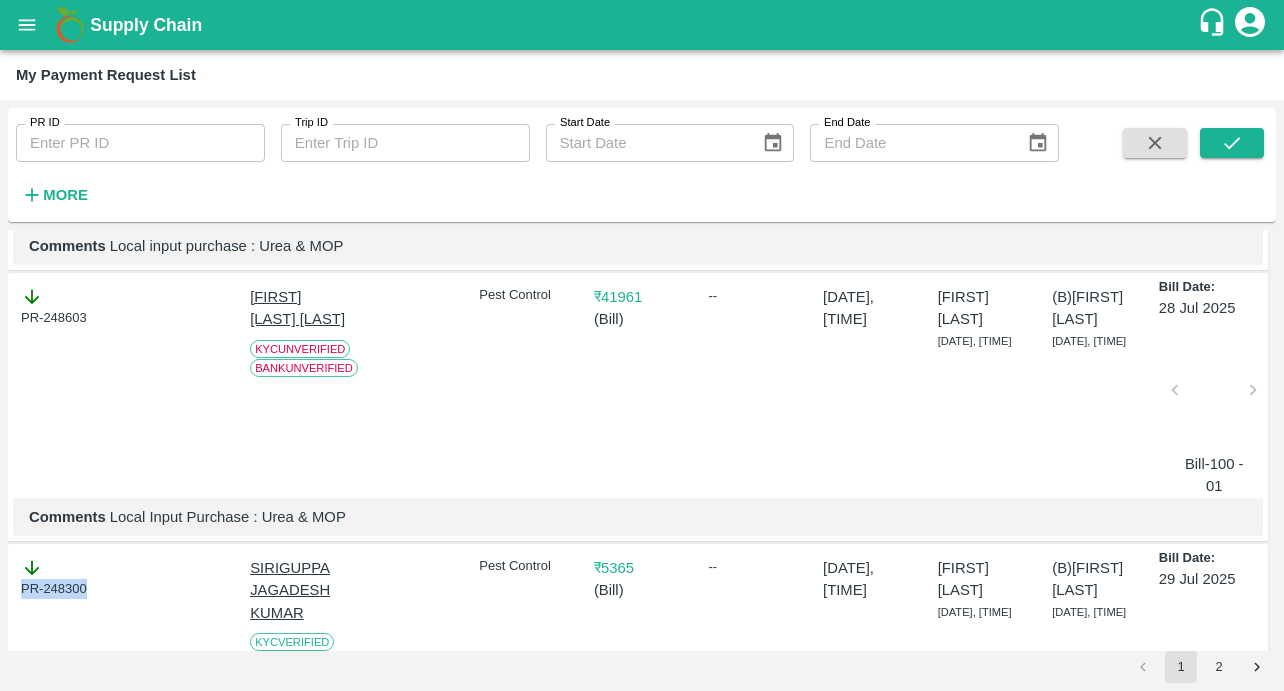 scroll, scrollTop: 2535, scrollLeft: 0, axis: vertical 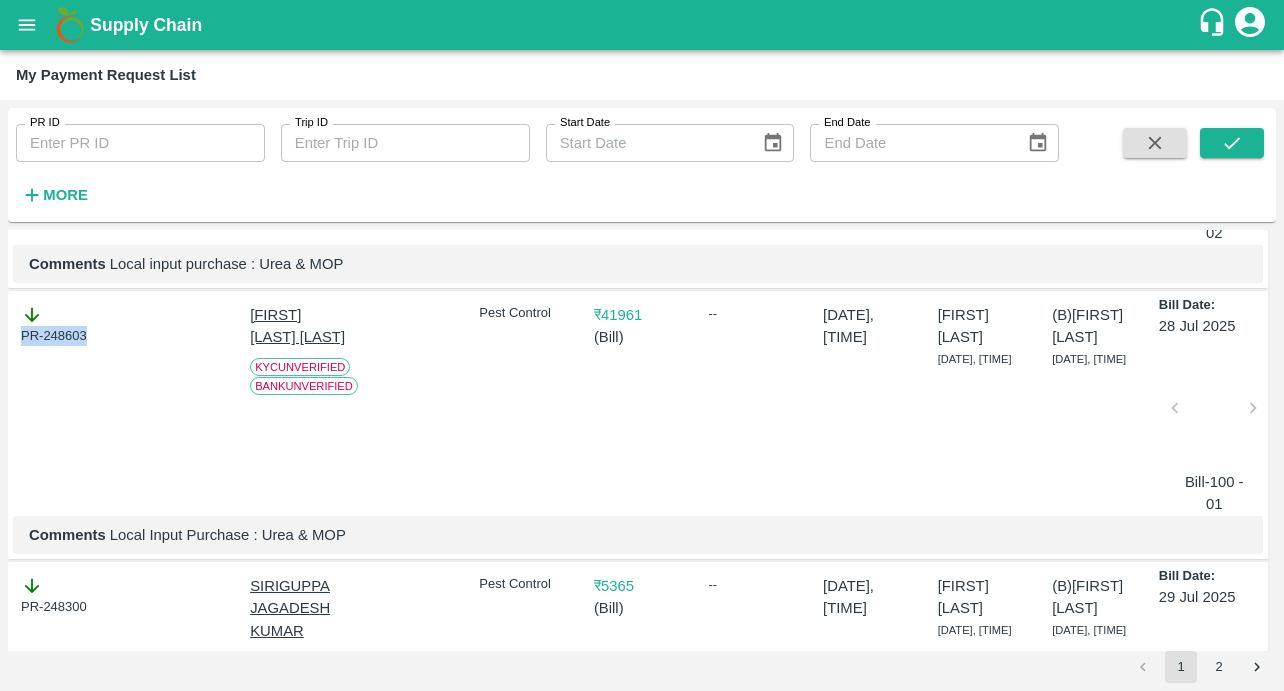 drag, startPoint x: 105, startPoint y: 417, endPoint x: 2, endPoint y: 417, distance: 103 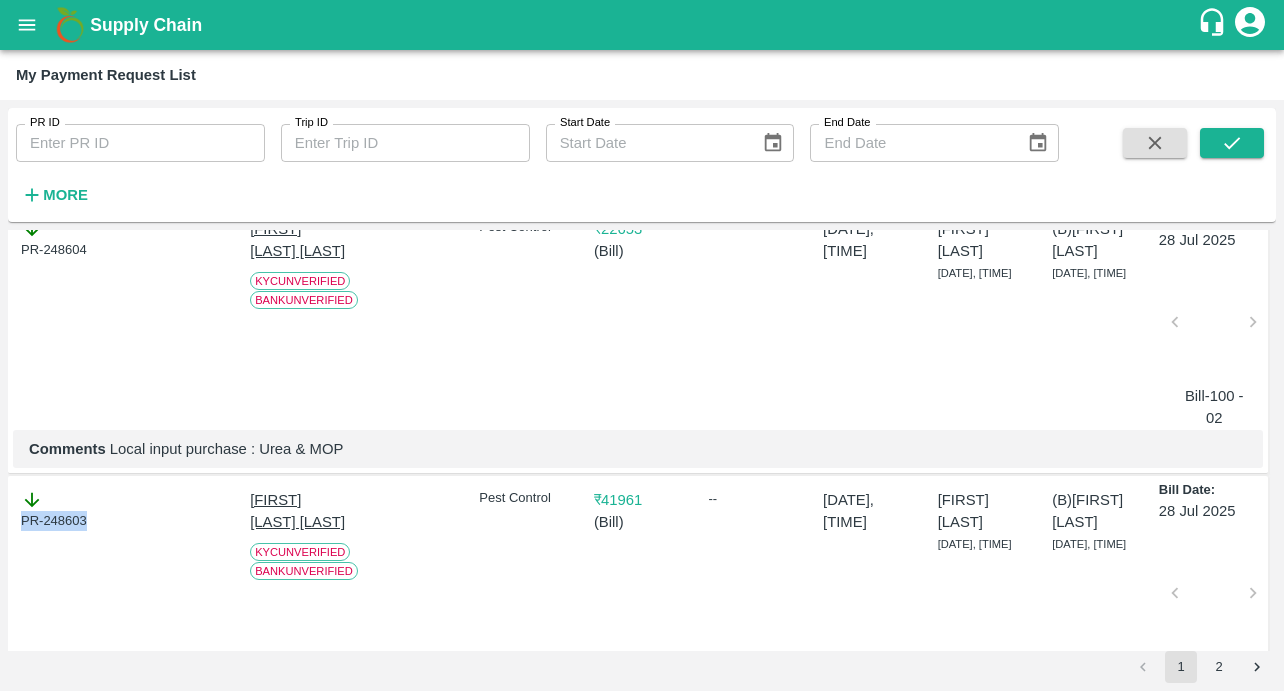 scroll, scrollTop: 2296, scrollLeft: 0, axis: vertical 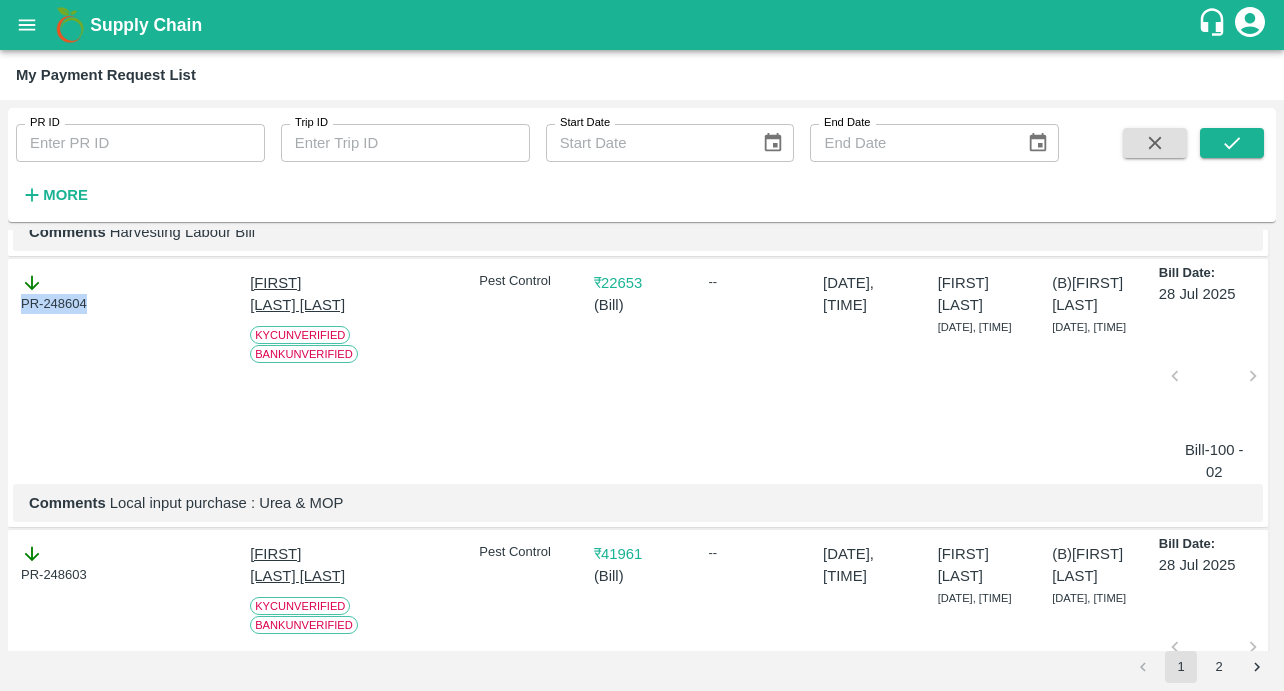 drag, startPoint x: 103, startPoint y: 383, endPoint x: 19, endPoint y: 383, distance: 84 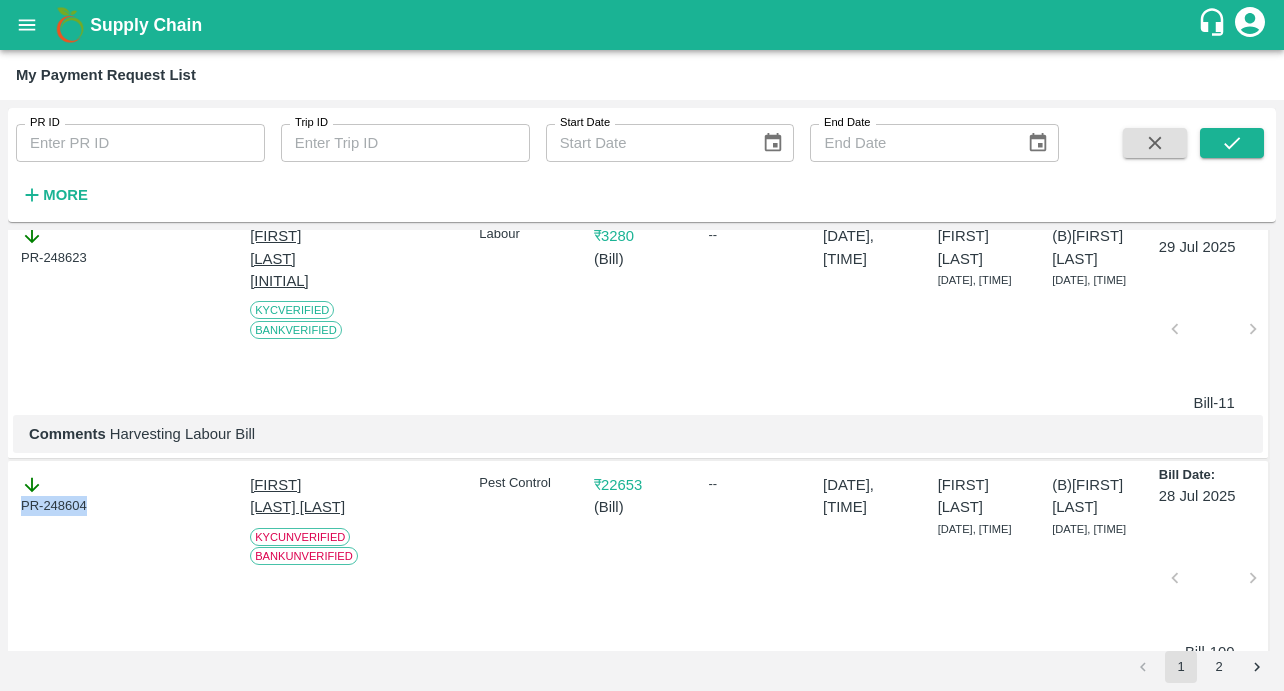 scroll, scrollTop: 2092, scrollLeft: 0, axis: vertical 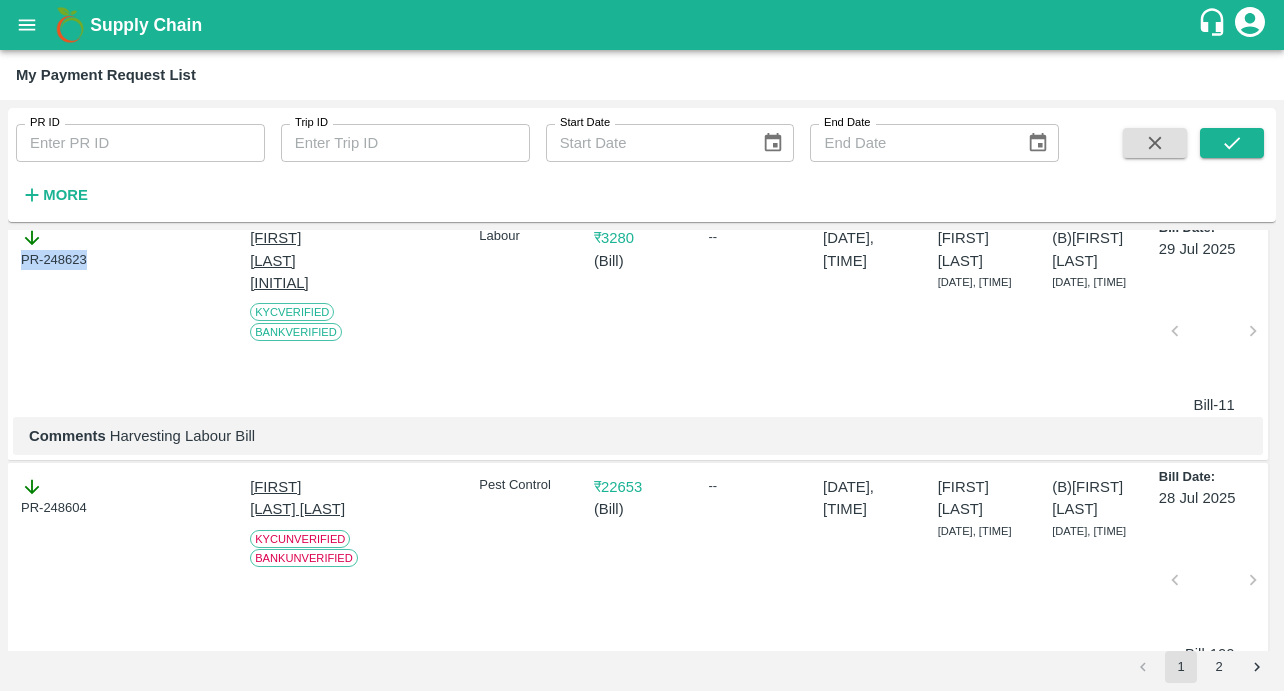 drag, startPoint x: 96, startPoint y: 340, endPoint x: -58, endPoint y: 341, distance: 154.00325 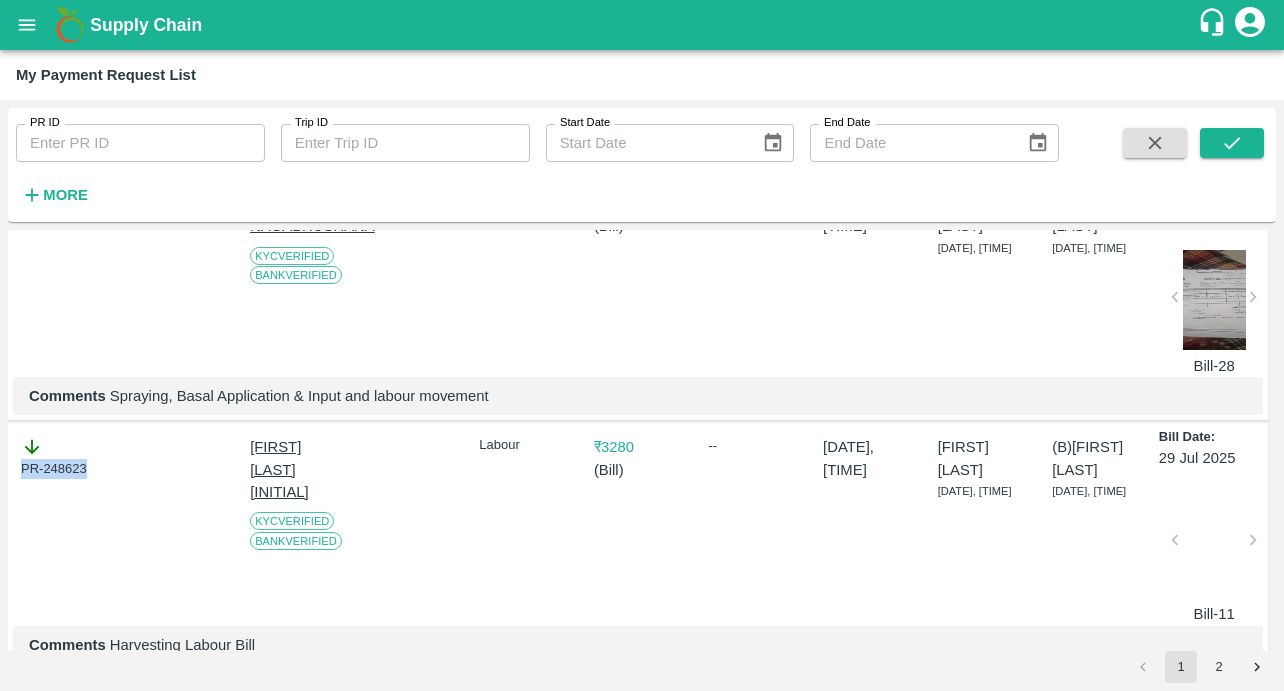 scroll, scrollTop: 1874, scrollLeft: 0, axis: vertical 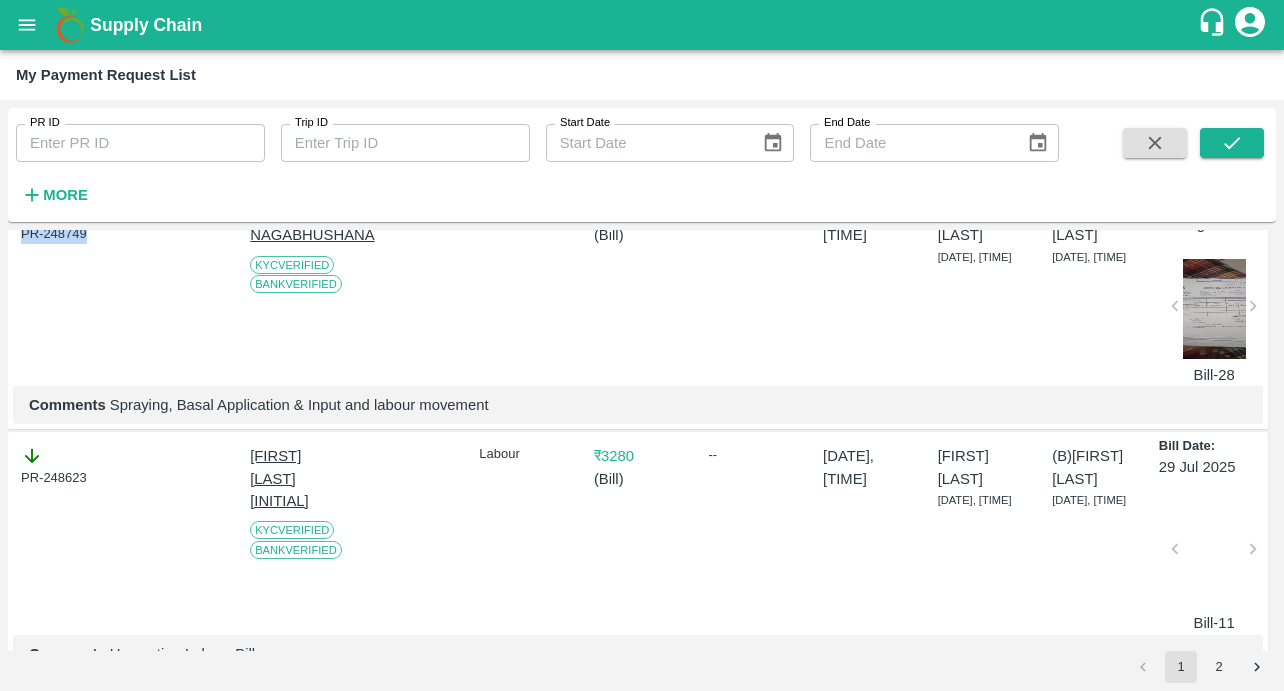 drag, startPoint x: 98, startPoint y: 302, endPoint x: -9, endPoint y: 304, distance: 107.01869 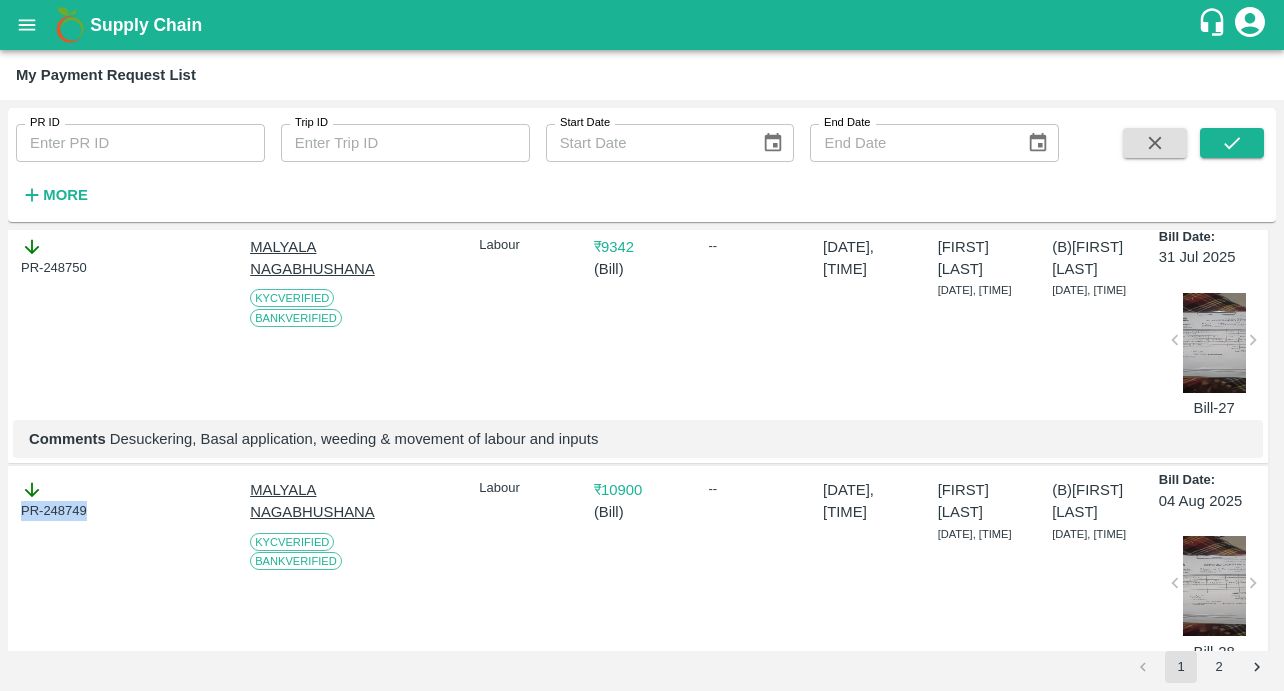 scroll, scrollTop: 1610, scrollLeft: 0, axis: vertical 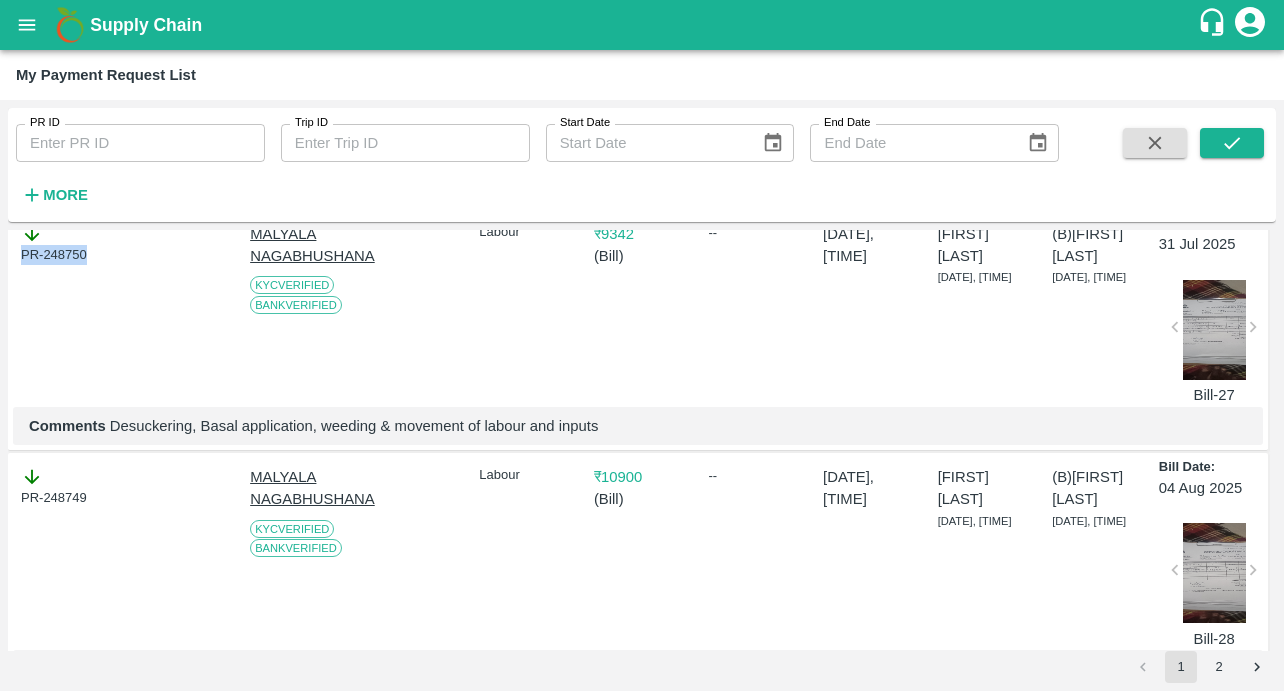 drag, startPoint x: 91, startPoint y: 320, endPoint x: -6, endPoint y: 320, distance: 97 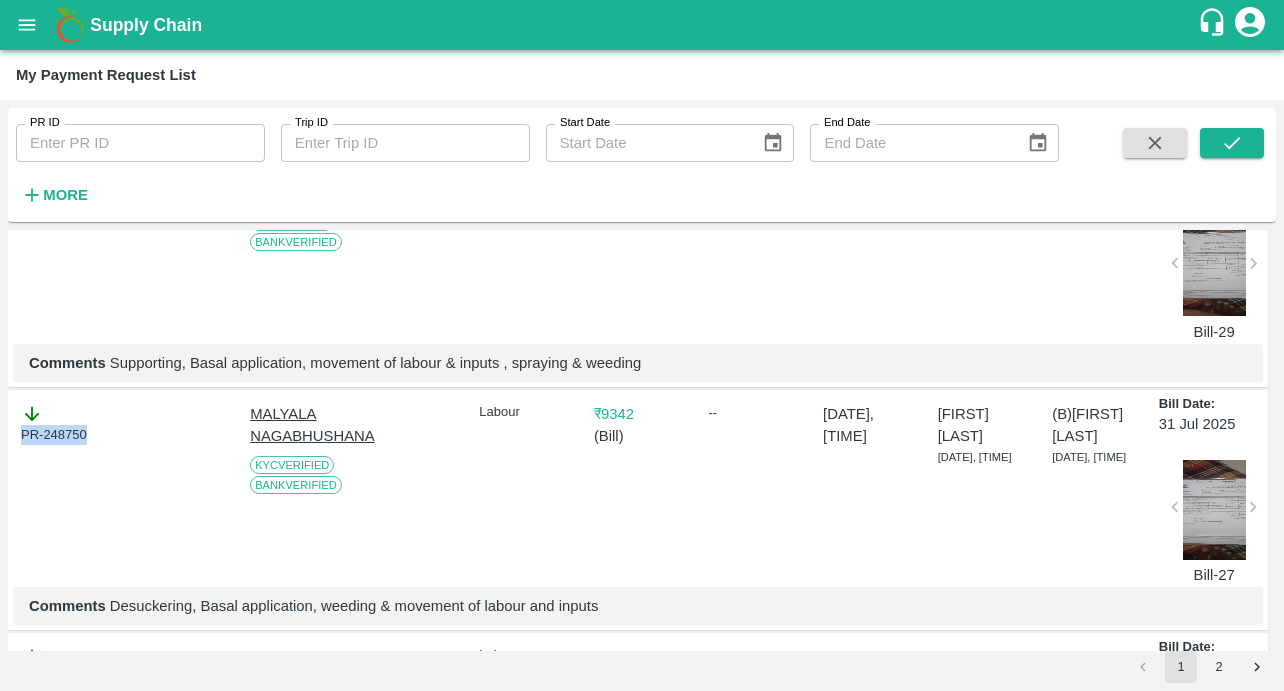 scroll, scrollTop: 1311, scrollLeft: 0, axis: vertical 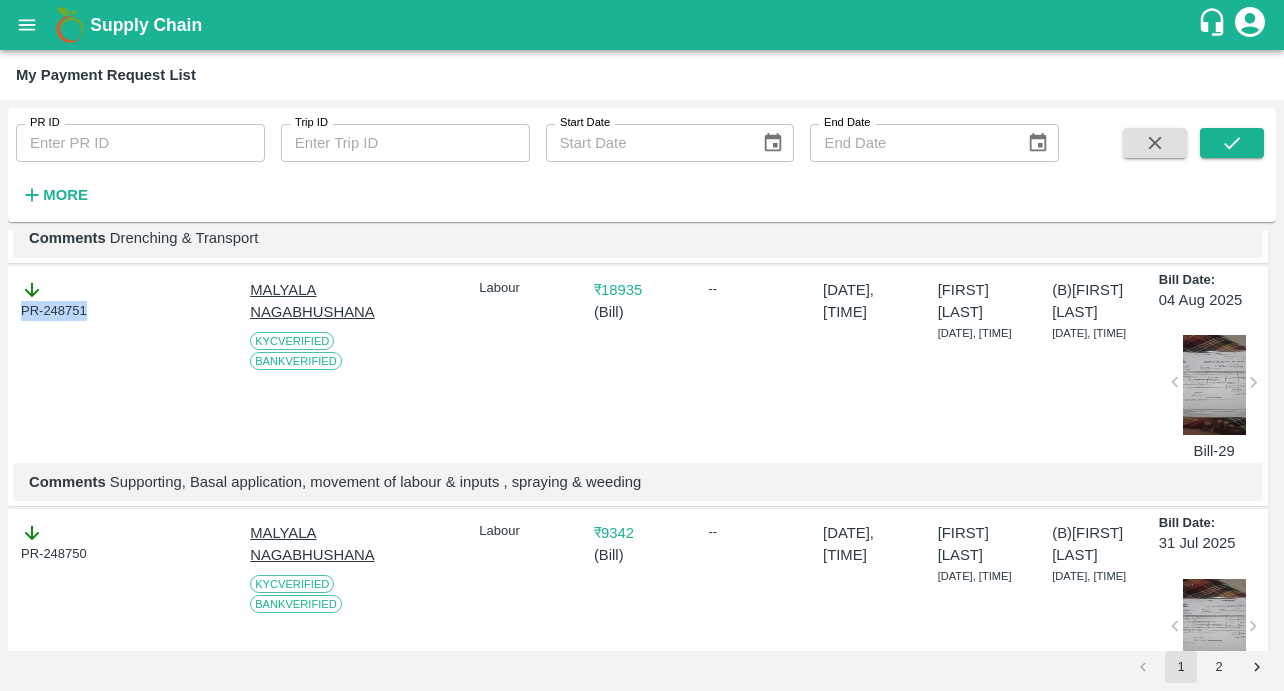 drag, startPoint x: 90, startPoint y: 370, endPoint x: 10, endPoint y: 370, distance: 80 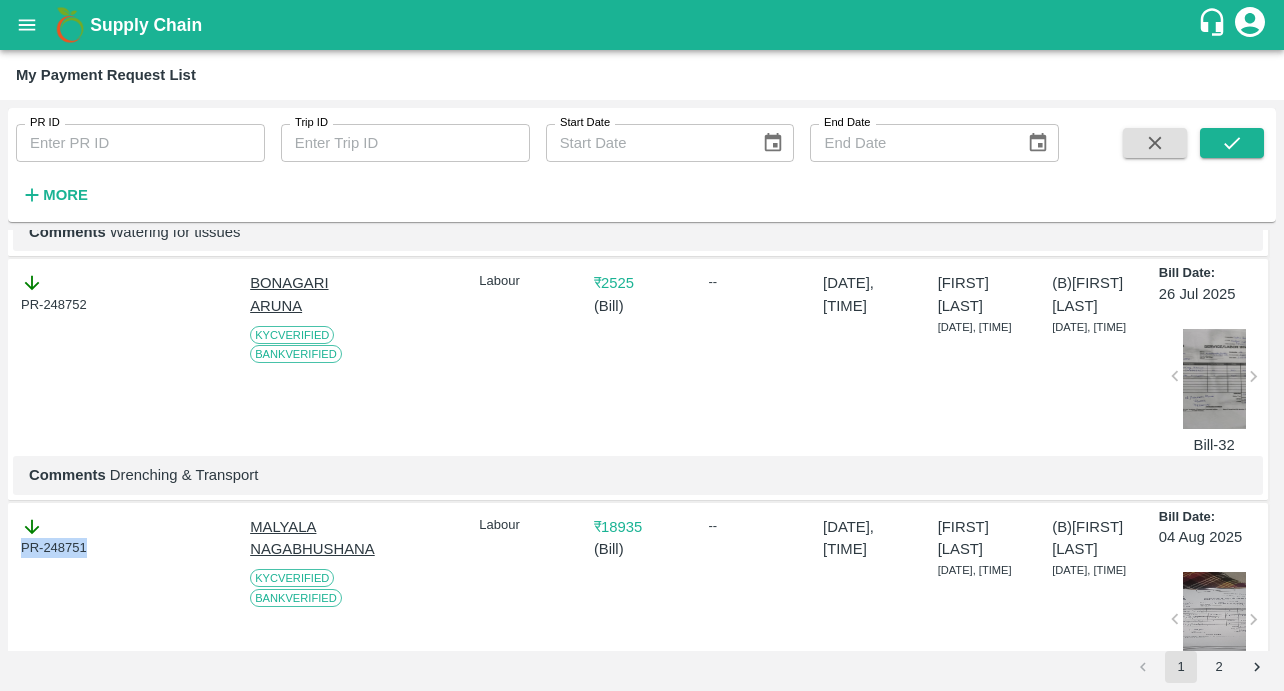 scroll, scrollTop: 1038, scrollLeft: 0, axis: vertical 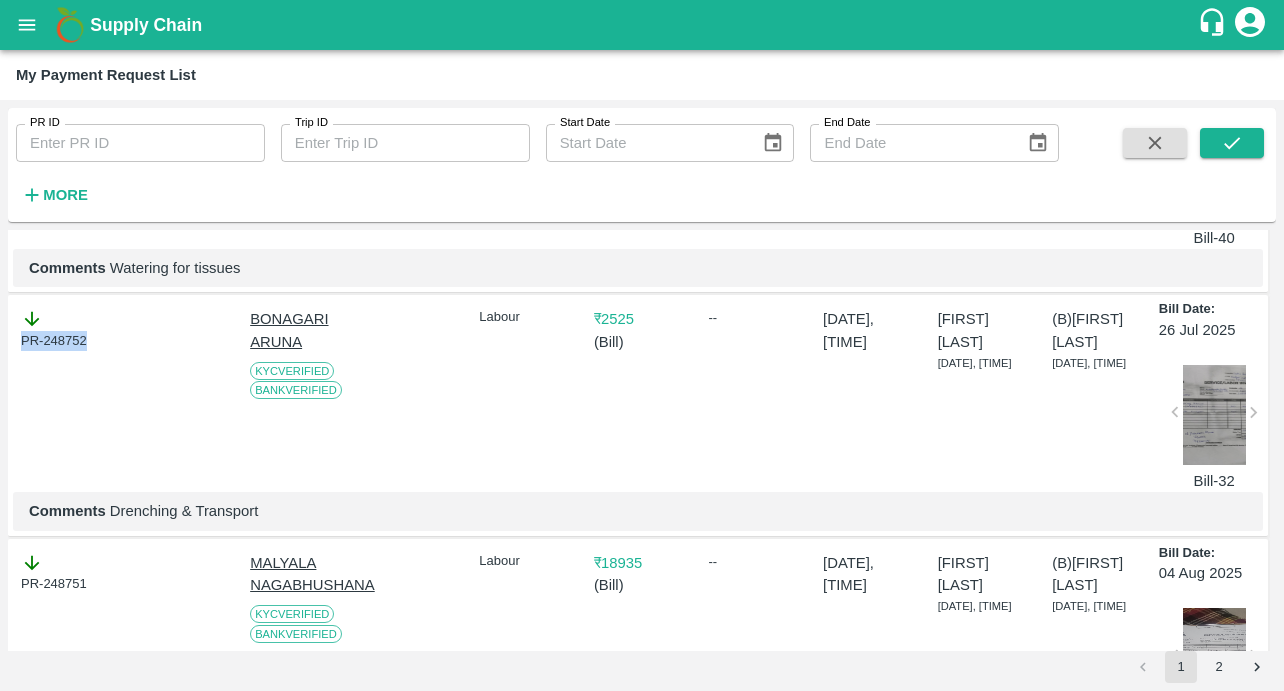 drag, startPoint x: 108, startPoint y: 386, endPoint x: -45, endPoint y: 386, distance: 153 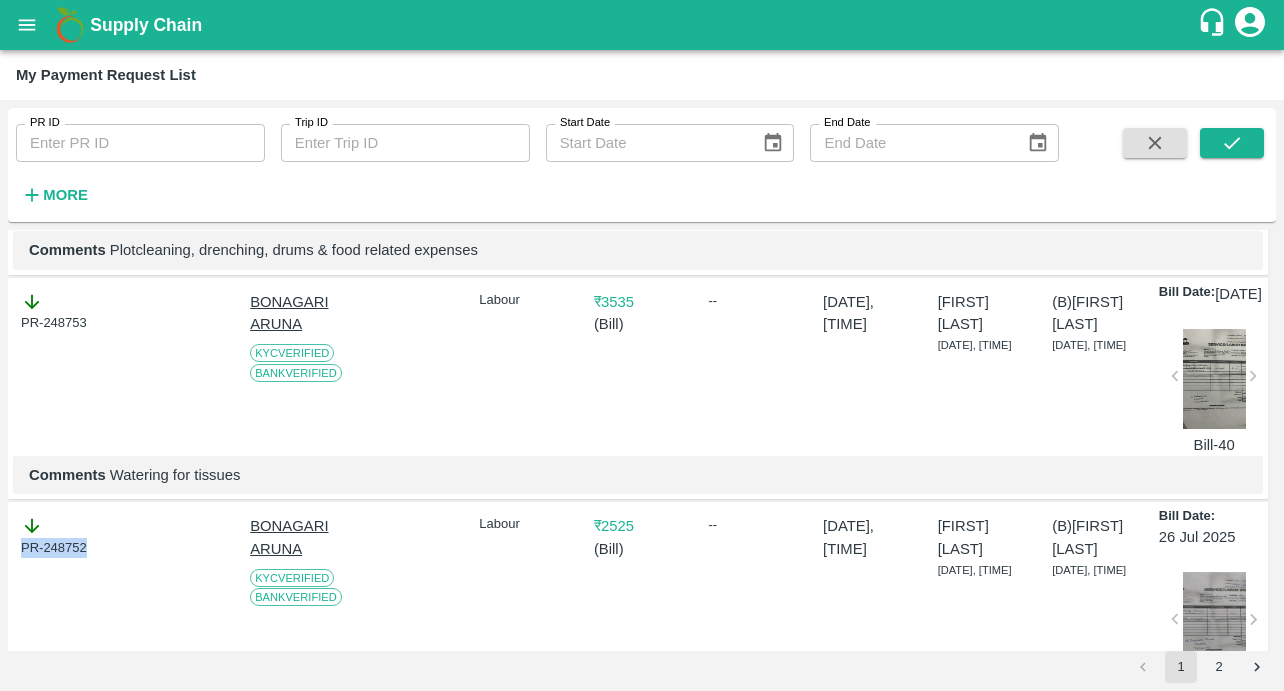 scroll, scrollTop: 814, scrollLeft: 0, axis: vertical 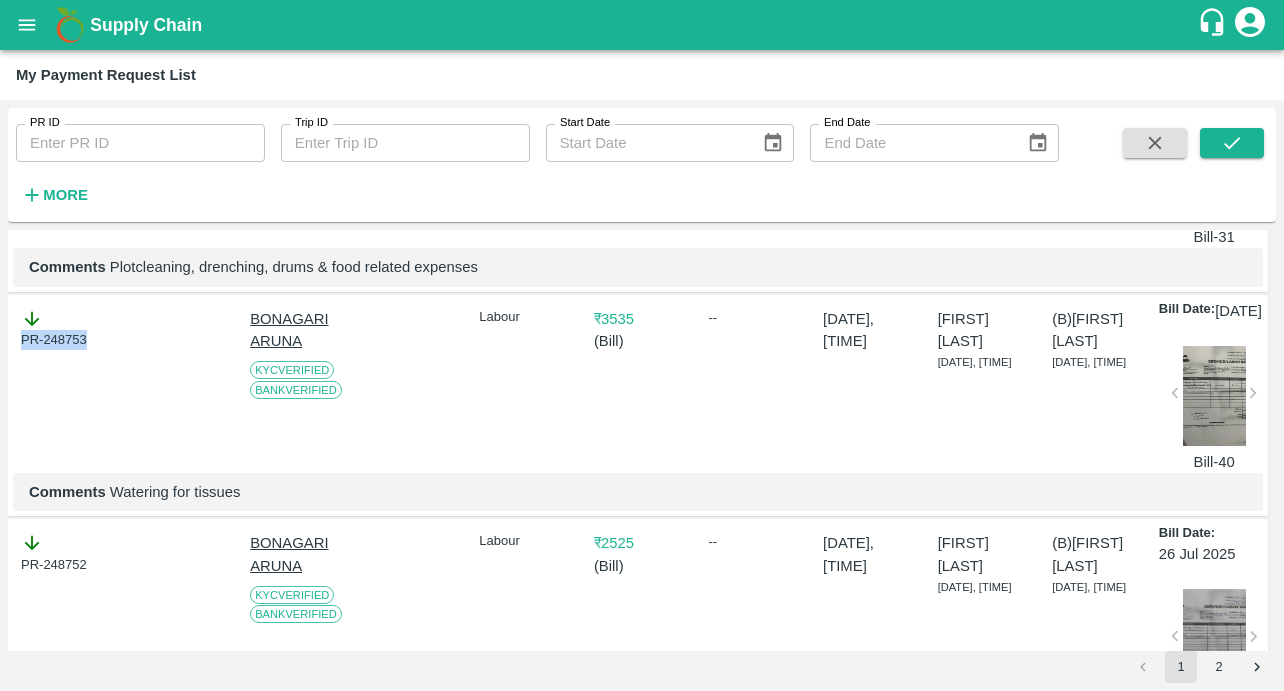 drag, startPoint x: 102, startPoint y: 368, endPoint x: -2, endPoint y: 370, distance: 104.019226 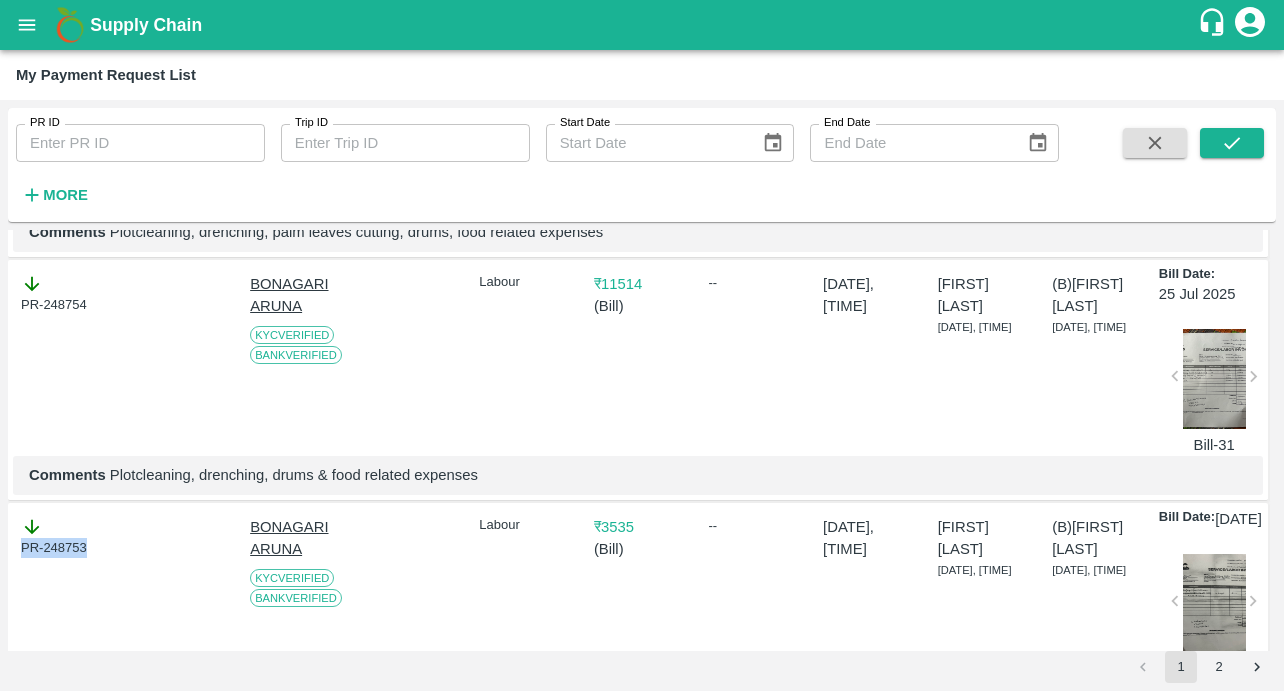 scroll, scrollTop: 579, scrollLeft: 0, axis: vertical 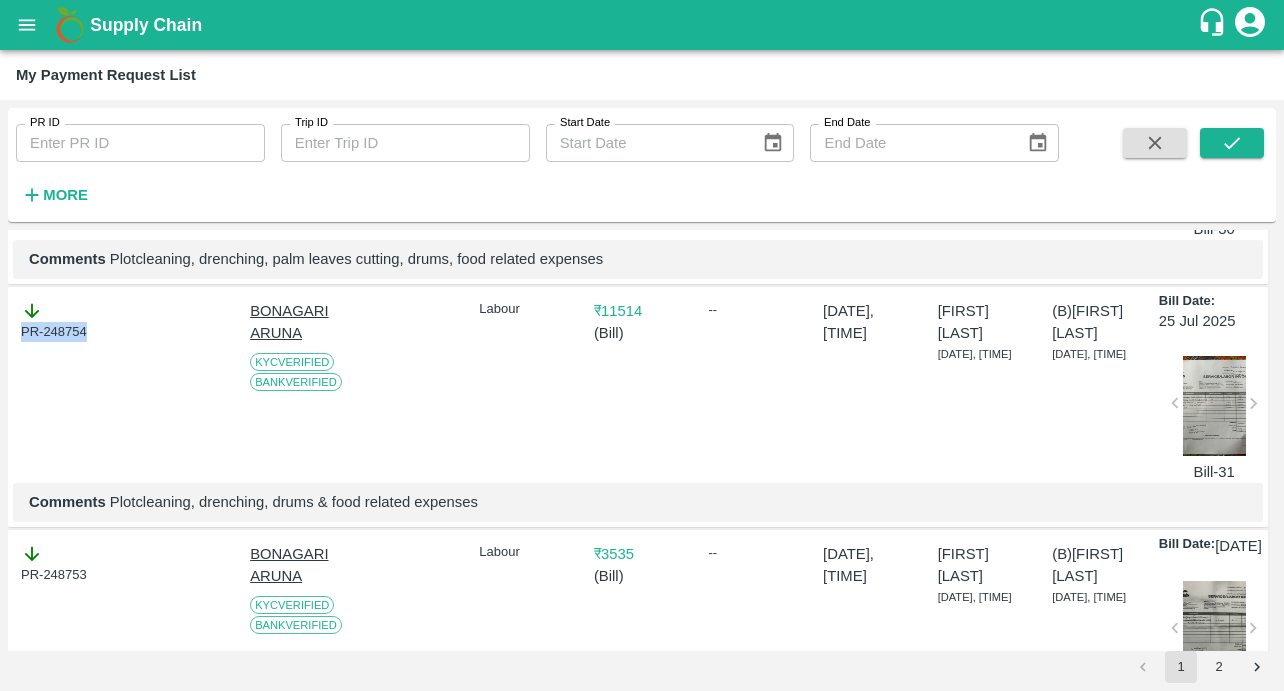 drag, startPoint x: 95, startPoint y: 347, endPoint x: -33, endPoint y: 347, distance: 128 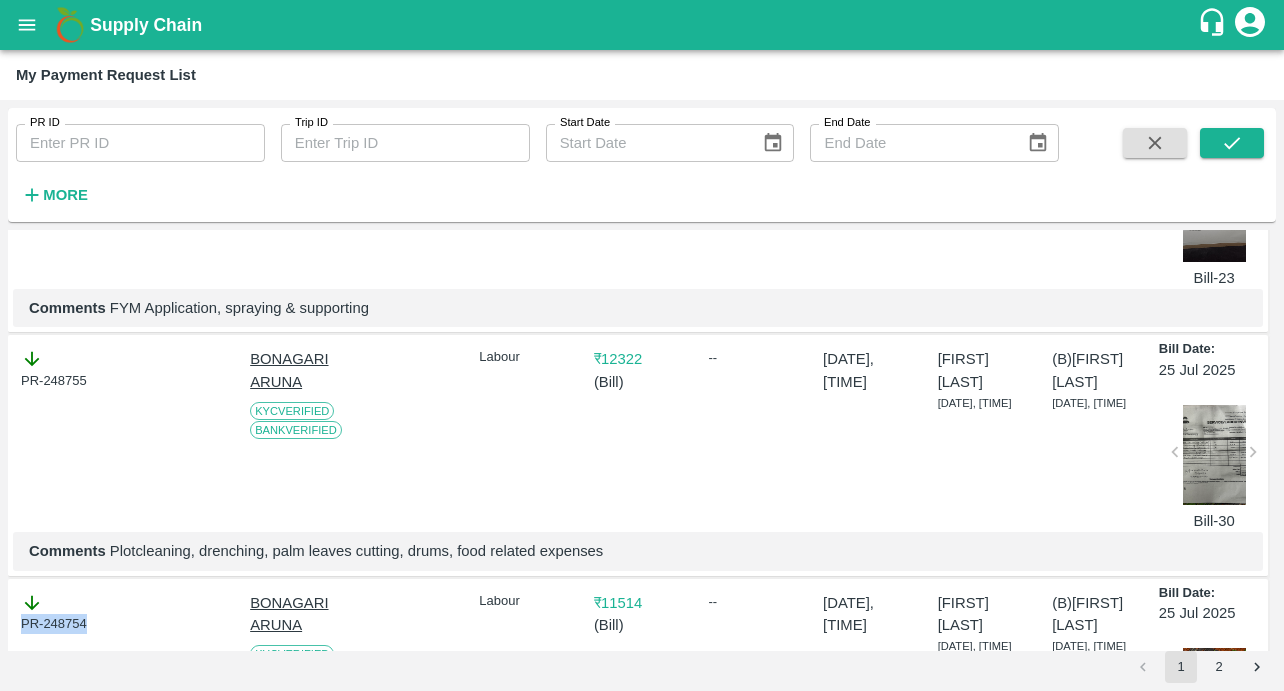 scroll, scrollTop: 283, scrollLeft: 0, axis: vertical 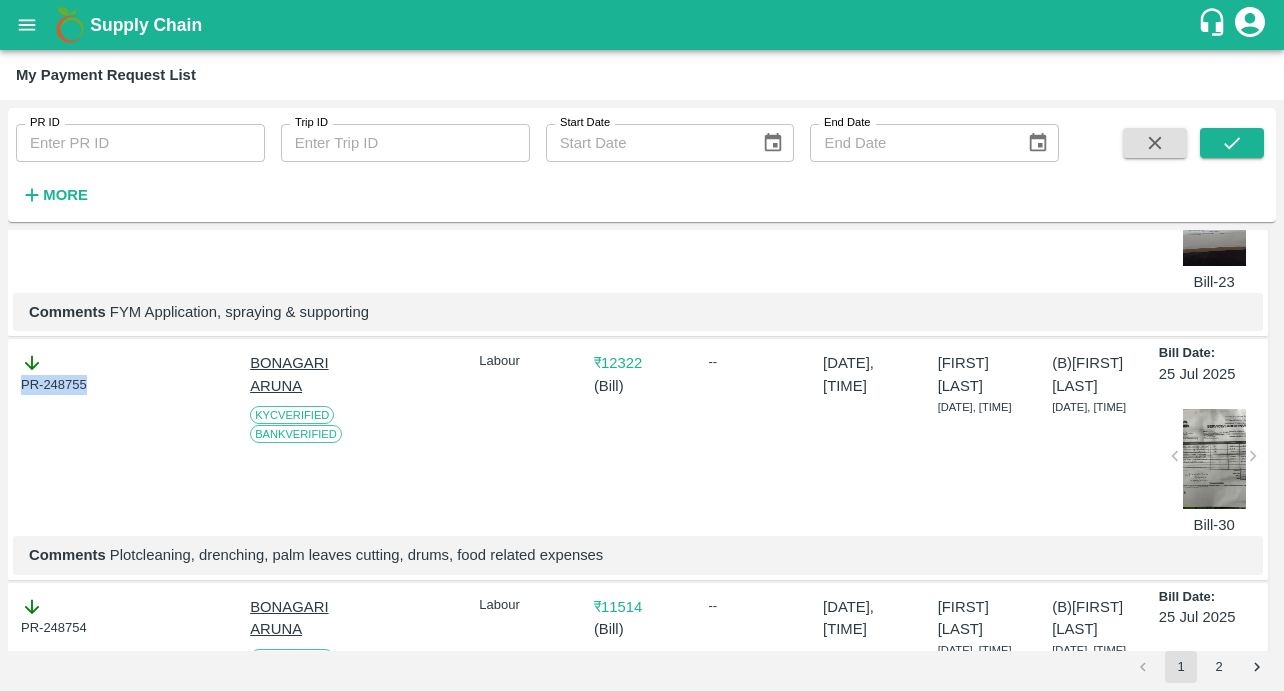 drag, startPoint x: 92, startPoint y: 390, endPoint x: 1, endPoint y: 390, distance: 91 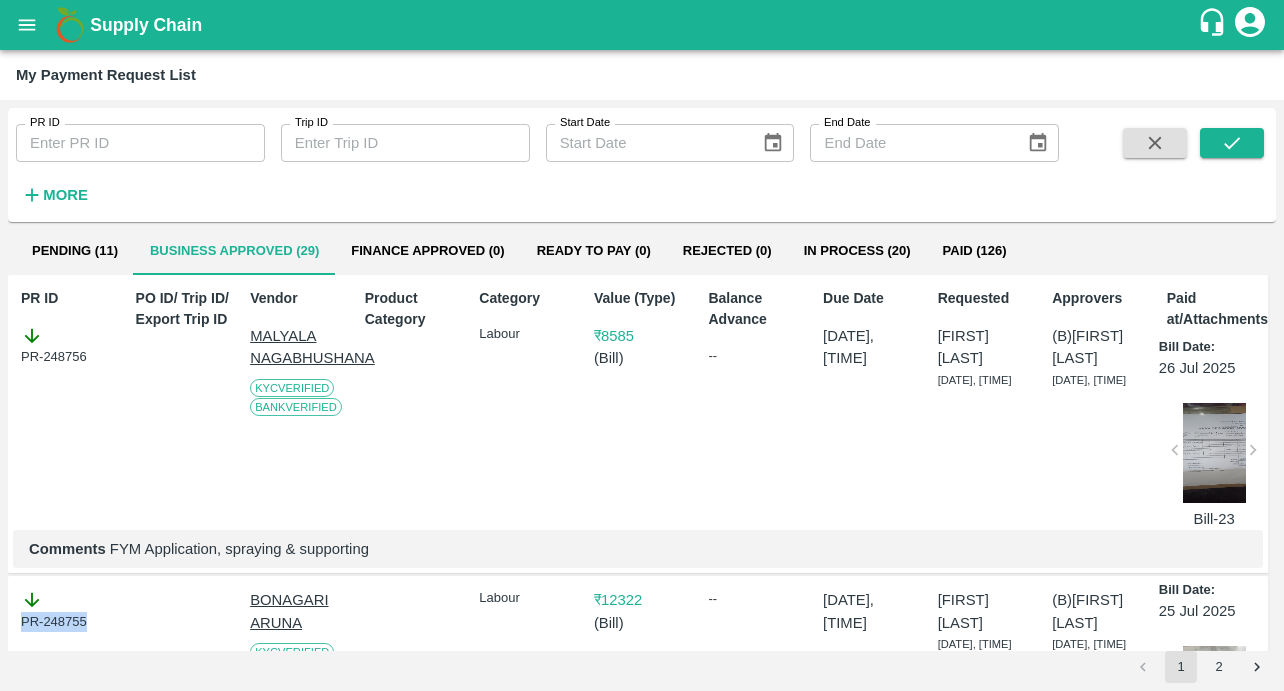 scroll, scrollTop: 14, scrollLeft: 0, axis: vertical 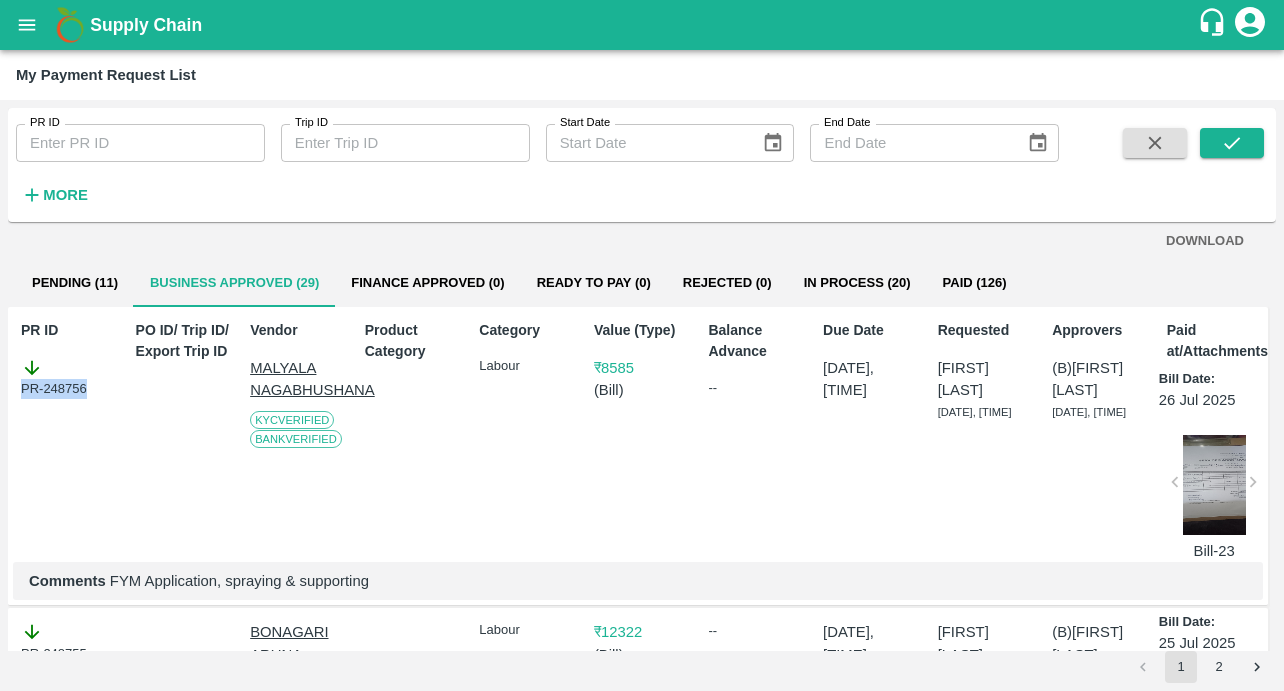 drag, startPoint x: 97, startPoint y: 395, endPoint x: 1, endPoint y: 395, distance: 96 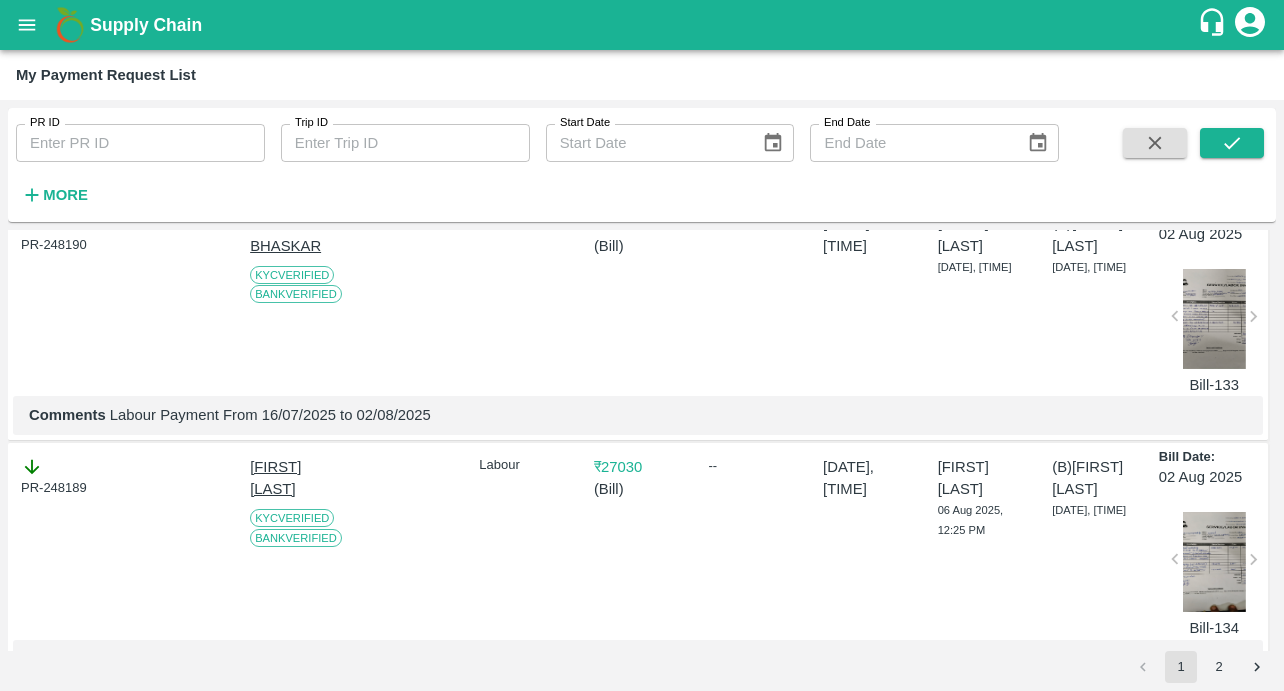 scroll, scrollTop: 6044, scrollLeft: 0, axis: vertical 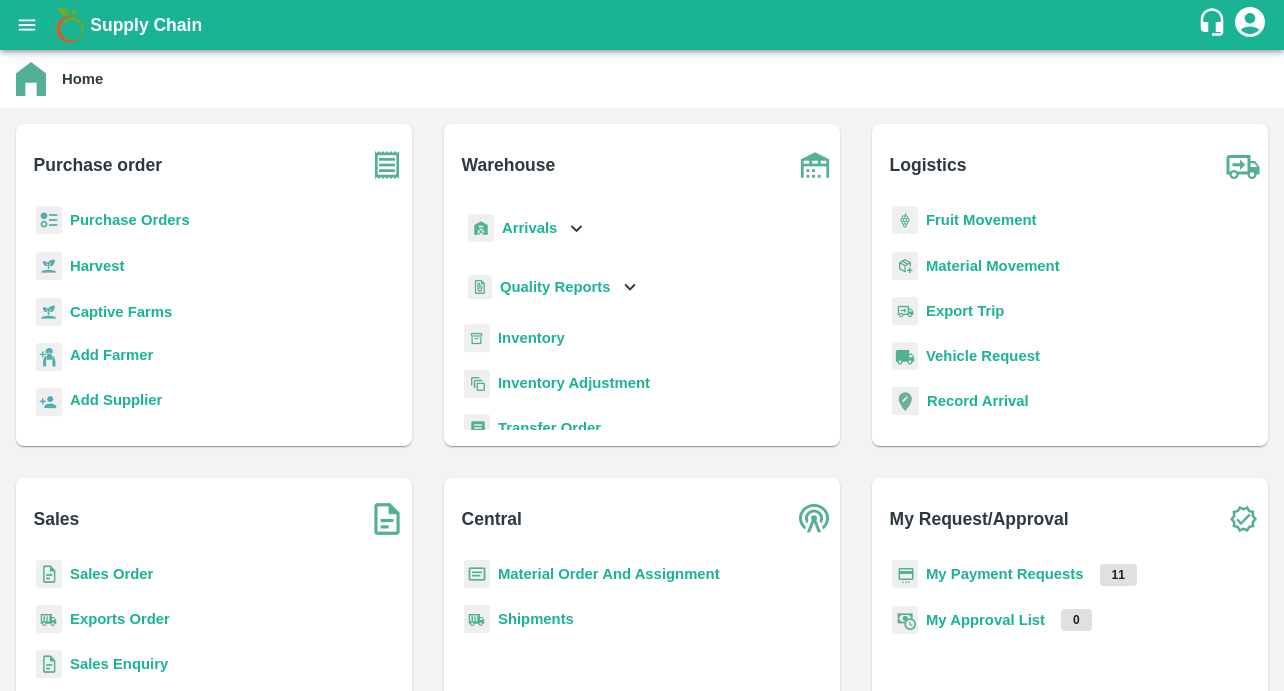 click 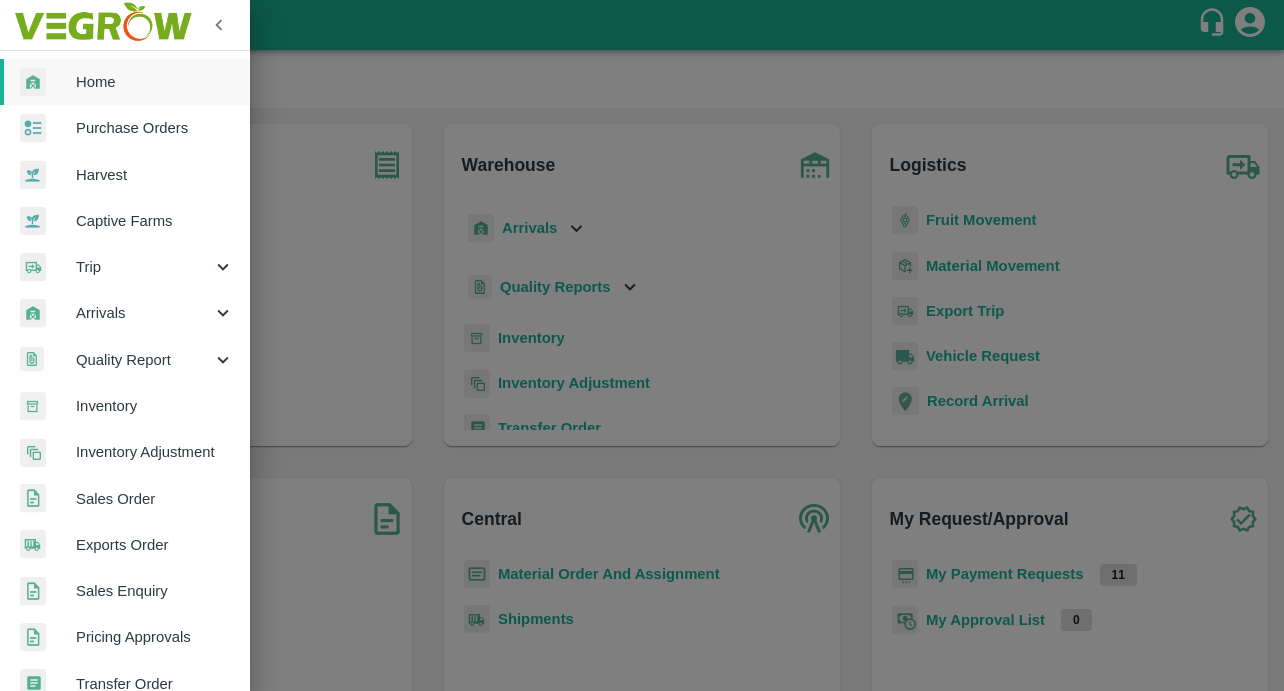scroll, scrollTop: 448, scrollLeft: 0, axis: vertical 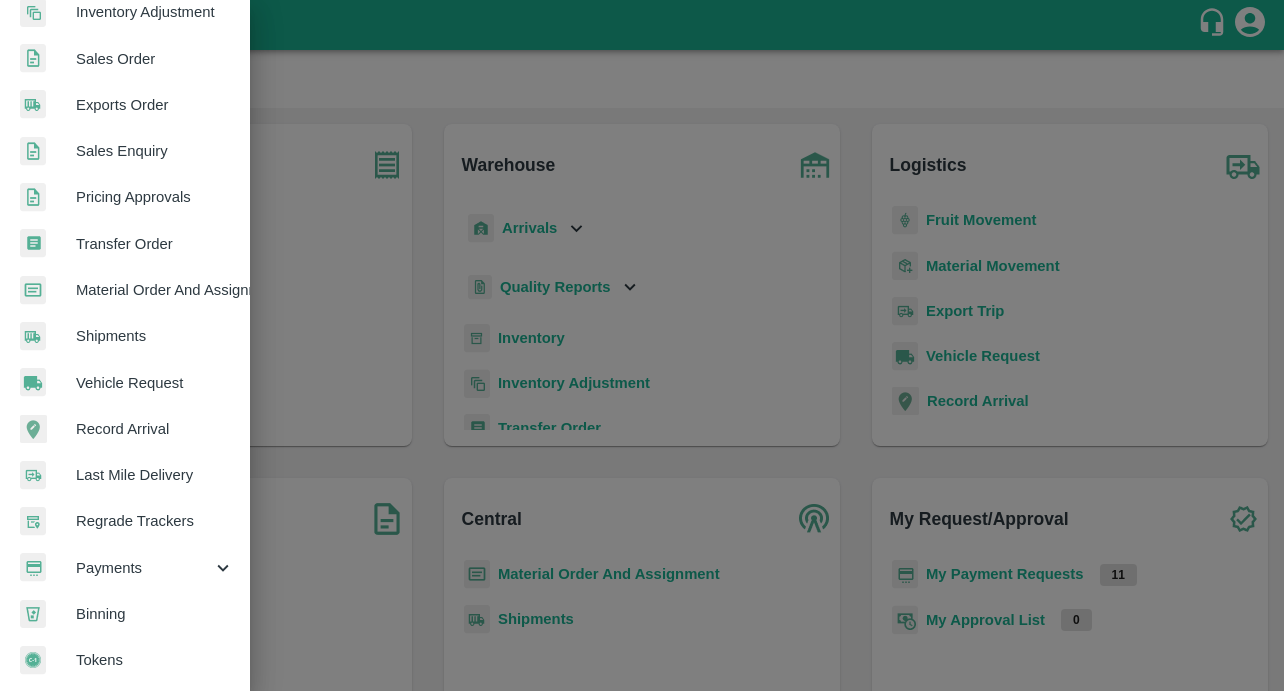 click on "Payments" at bounding box center (144, 568) 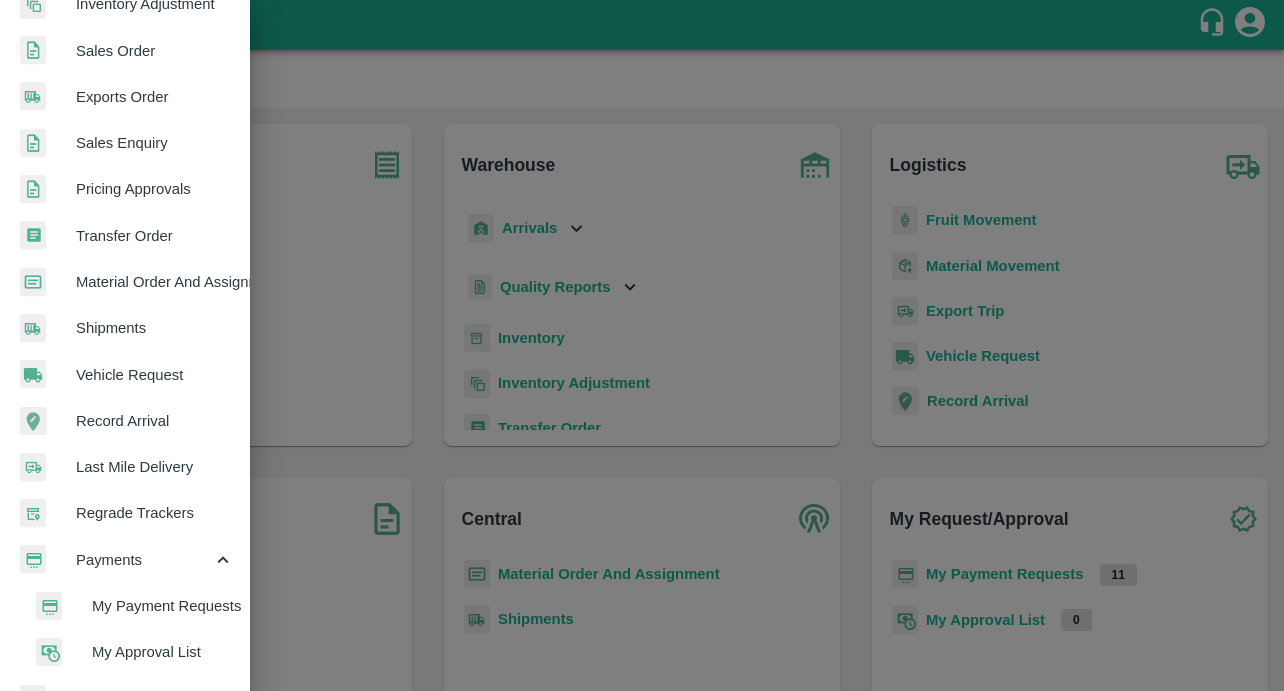click on "My Payment Requests" at bounding box center [163, 606] 